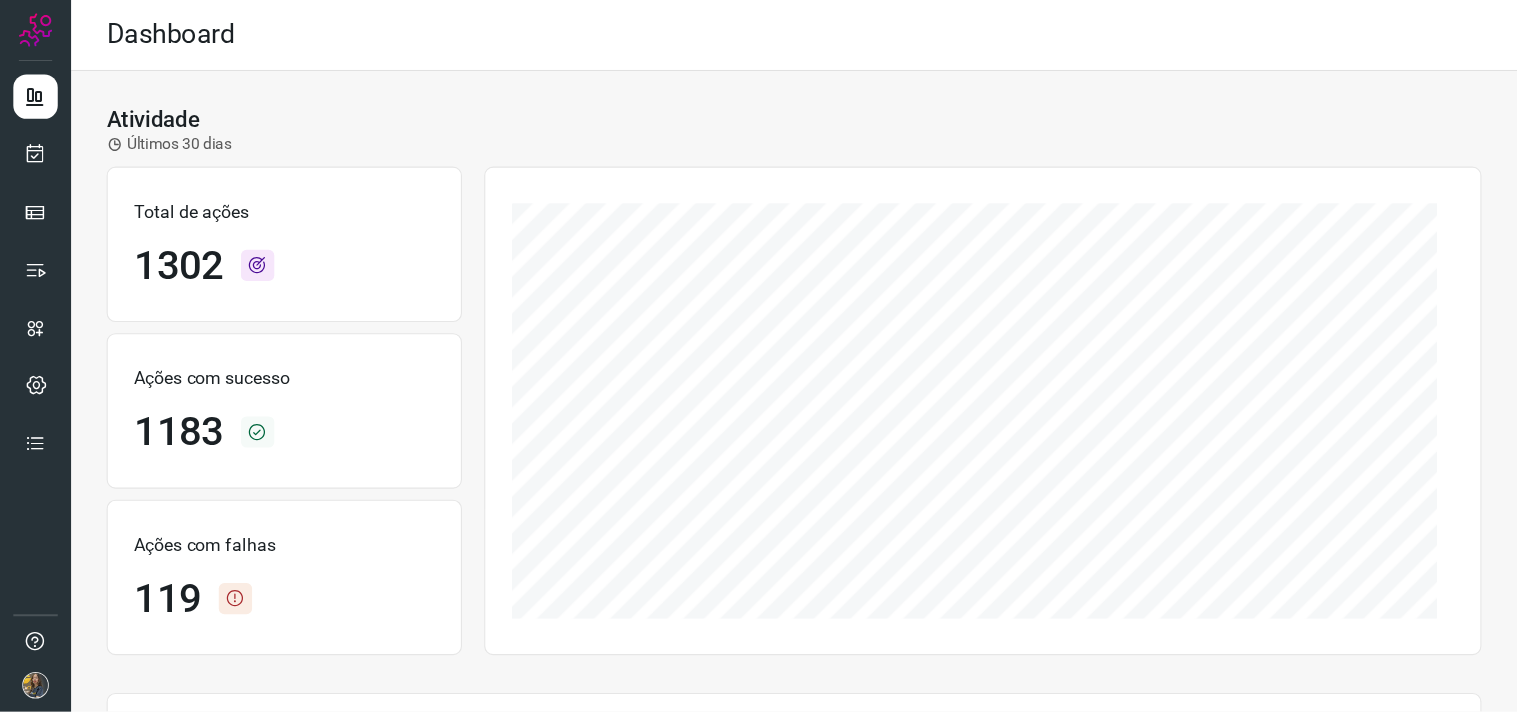 scroll, scrollTop: 0, scrollLeft: 0, axis: both 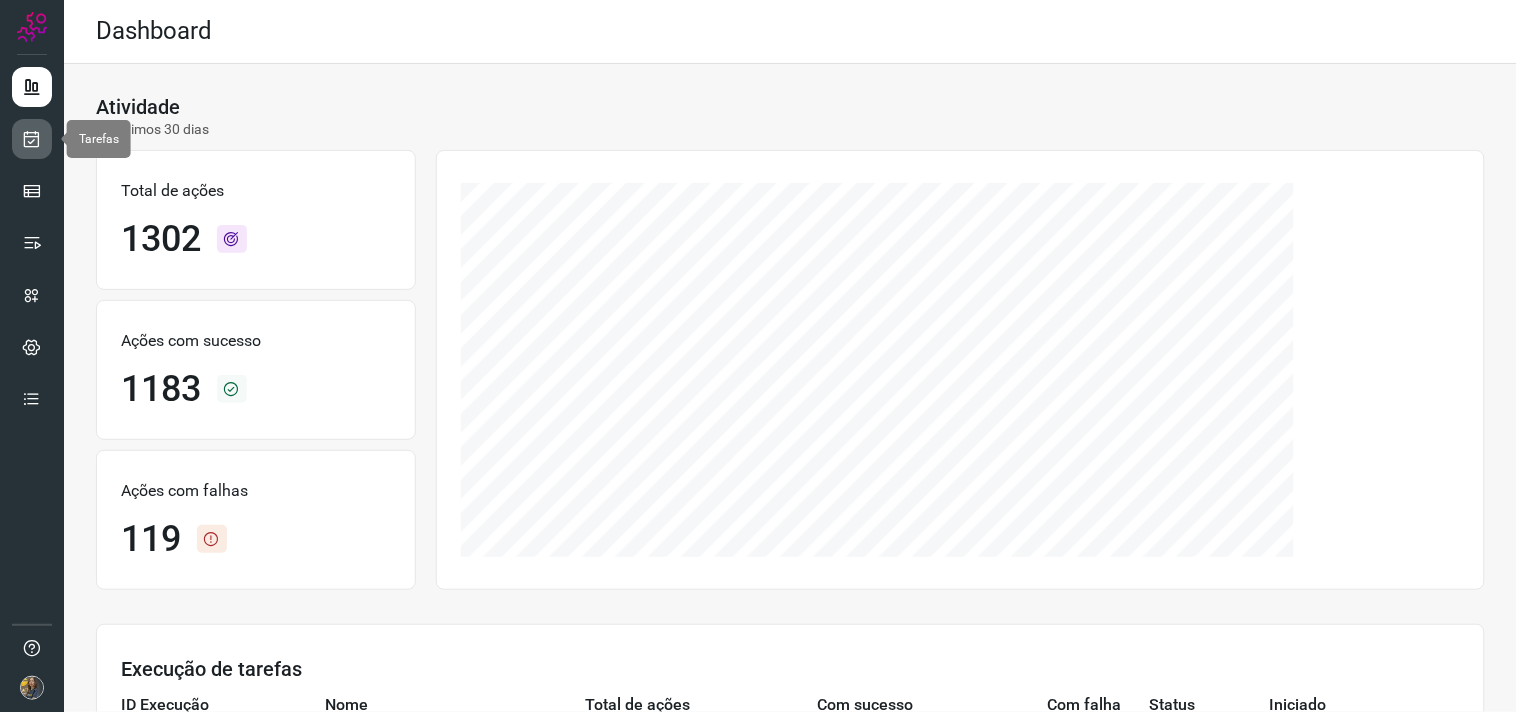 click at bounding box center (32, 139) 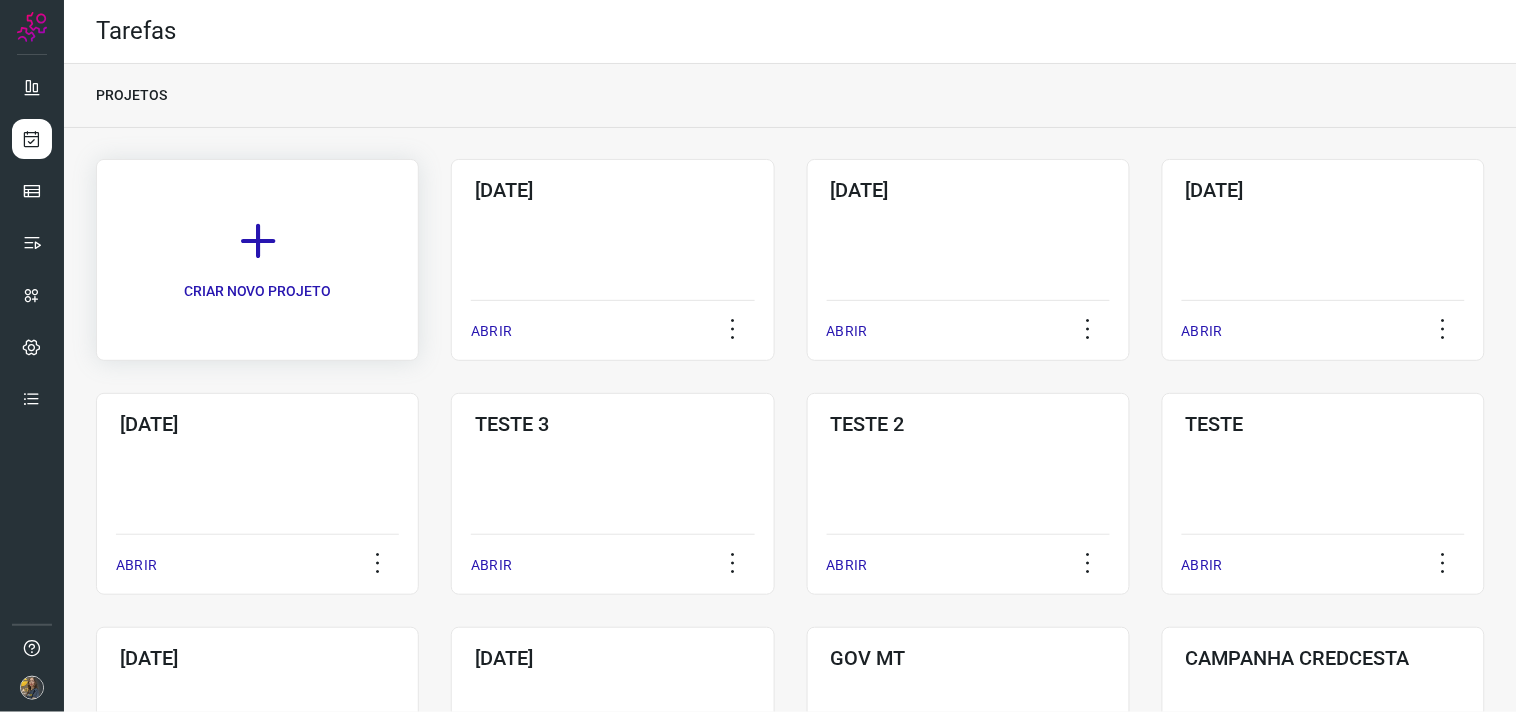 click on "CRIAR NOVO PROJETO" at bounding box center [257, 260] 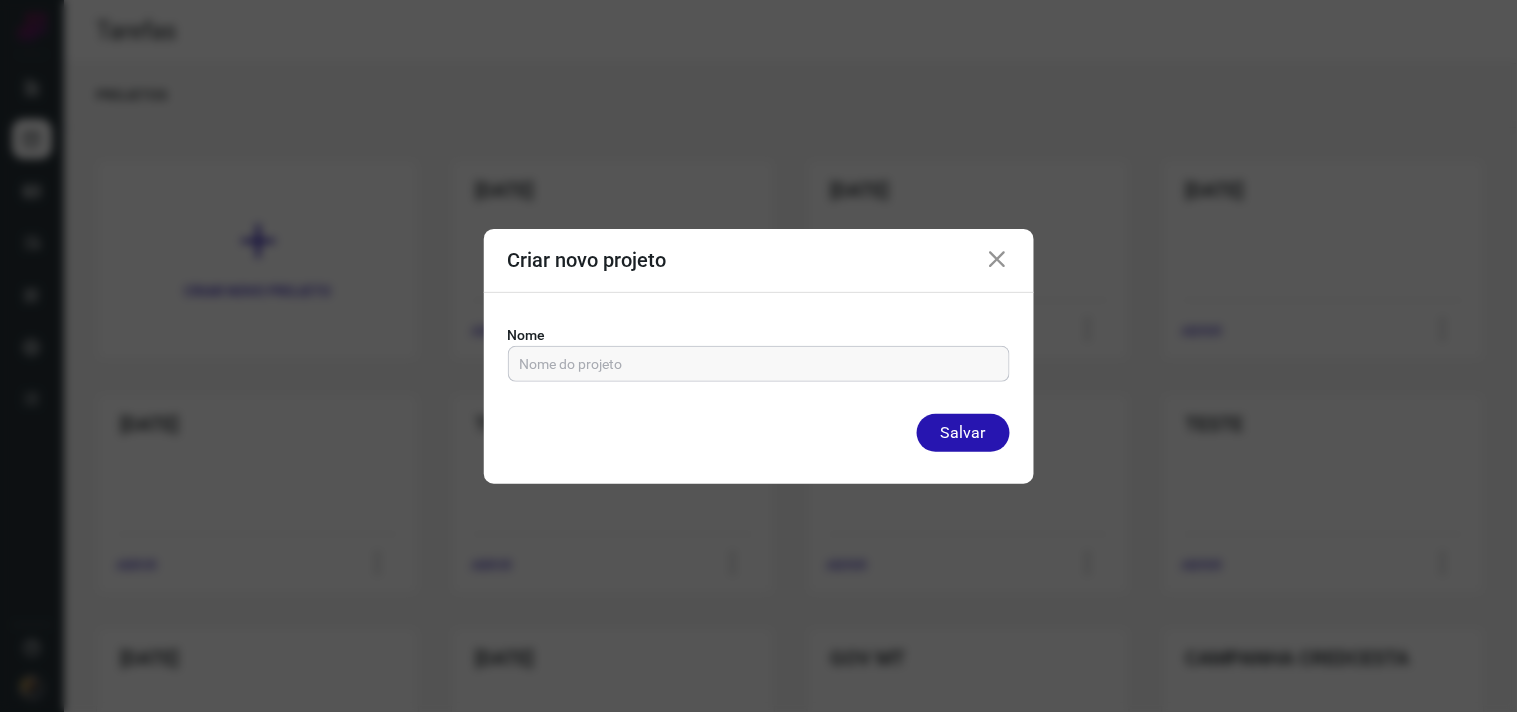 click at bounding box center (759, 364) 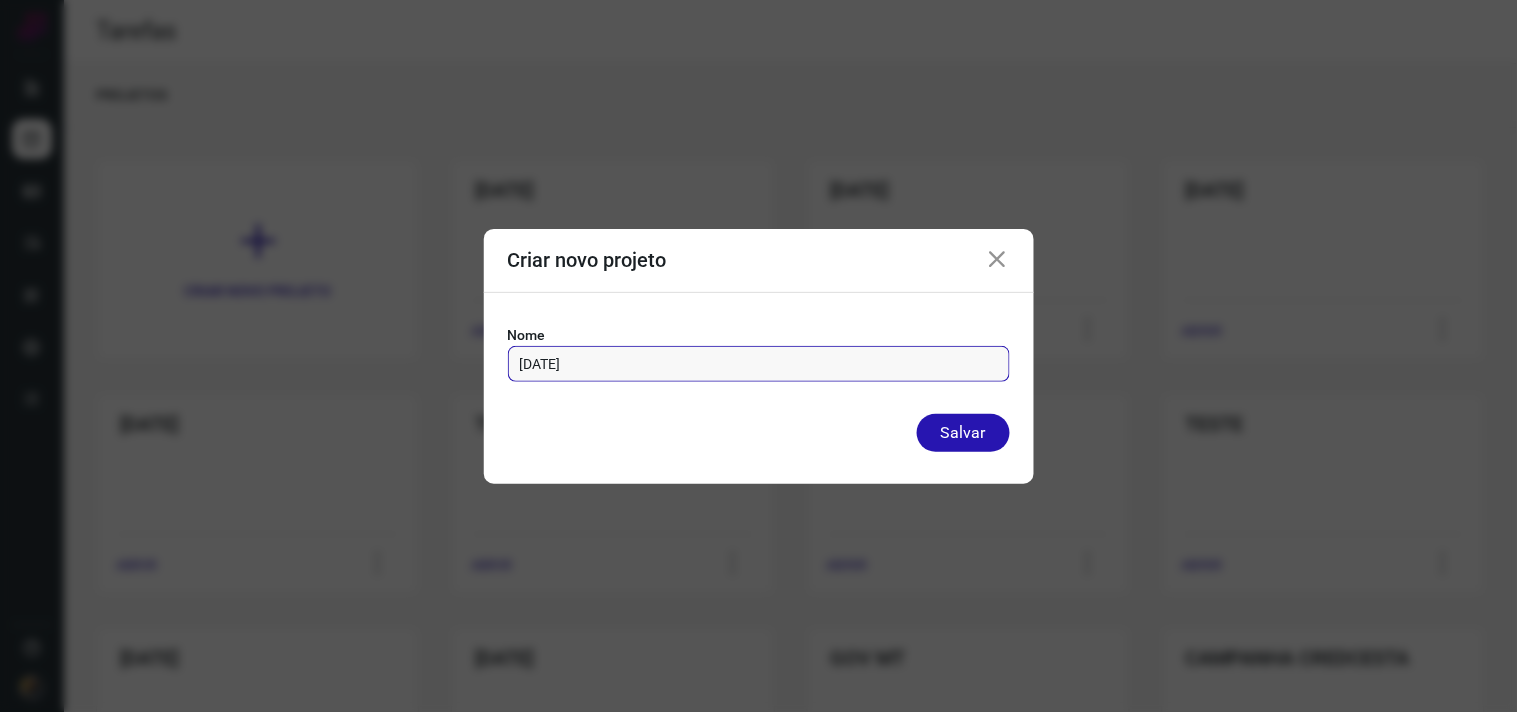 type on "01/07/2025" 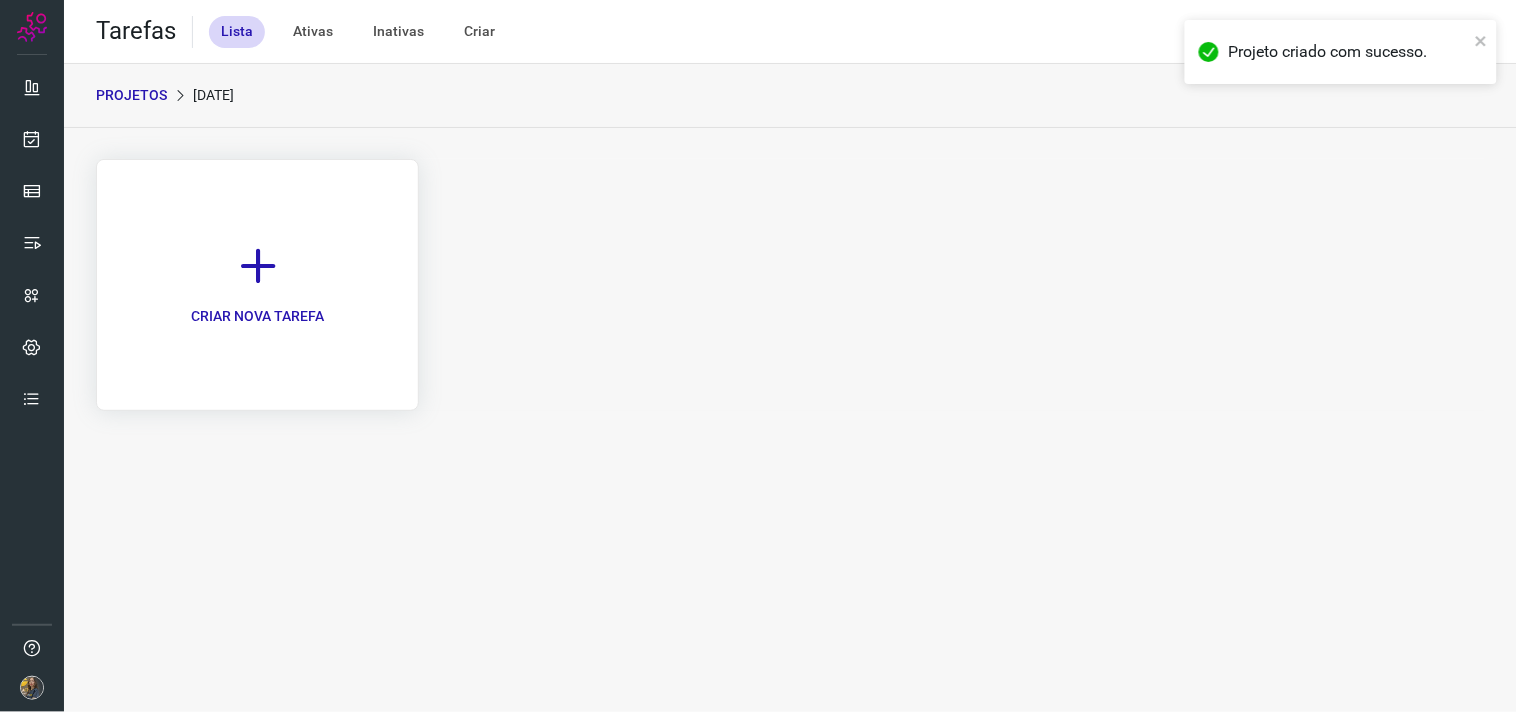 click on "CRIAR NOVA TAREFA" at bounding box center [257, 285] 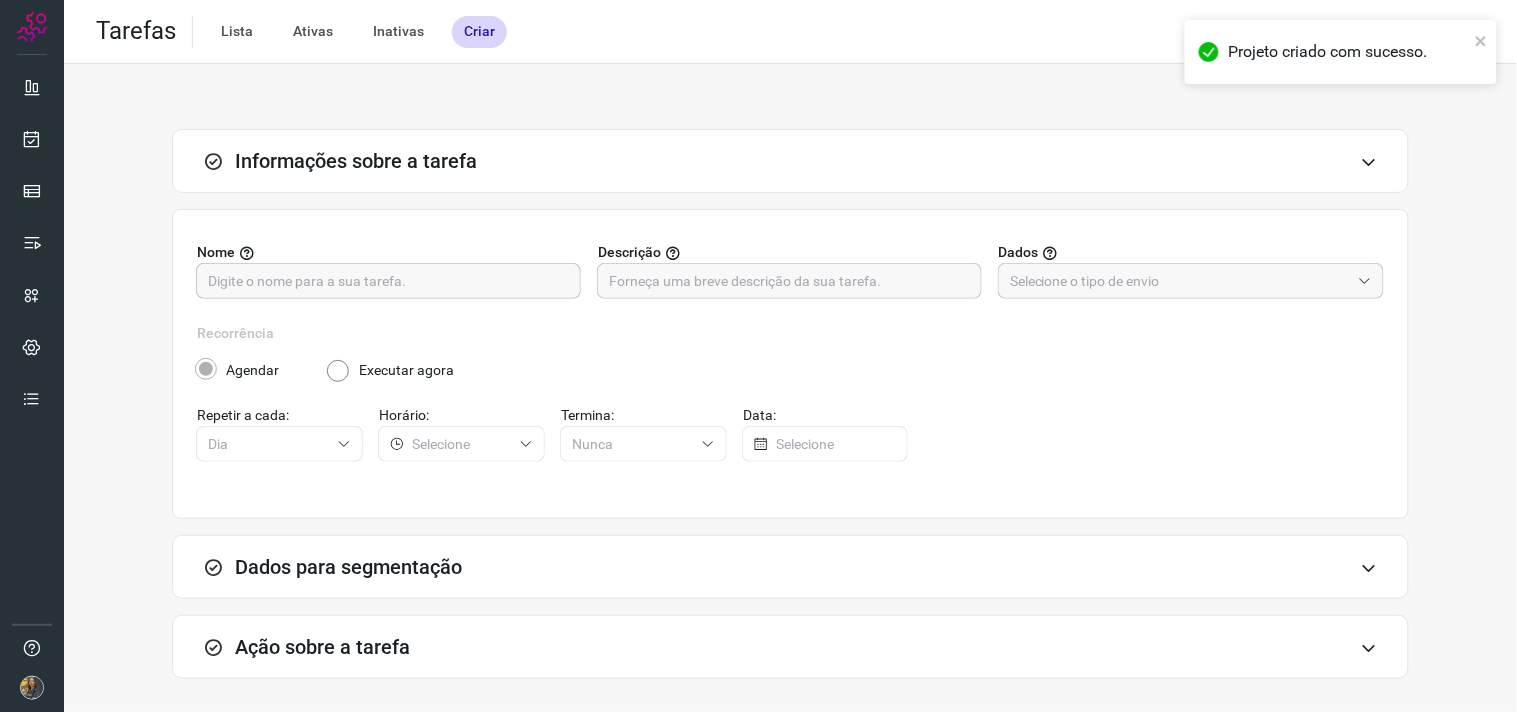 click at bounding box center [388, 281] 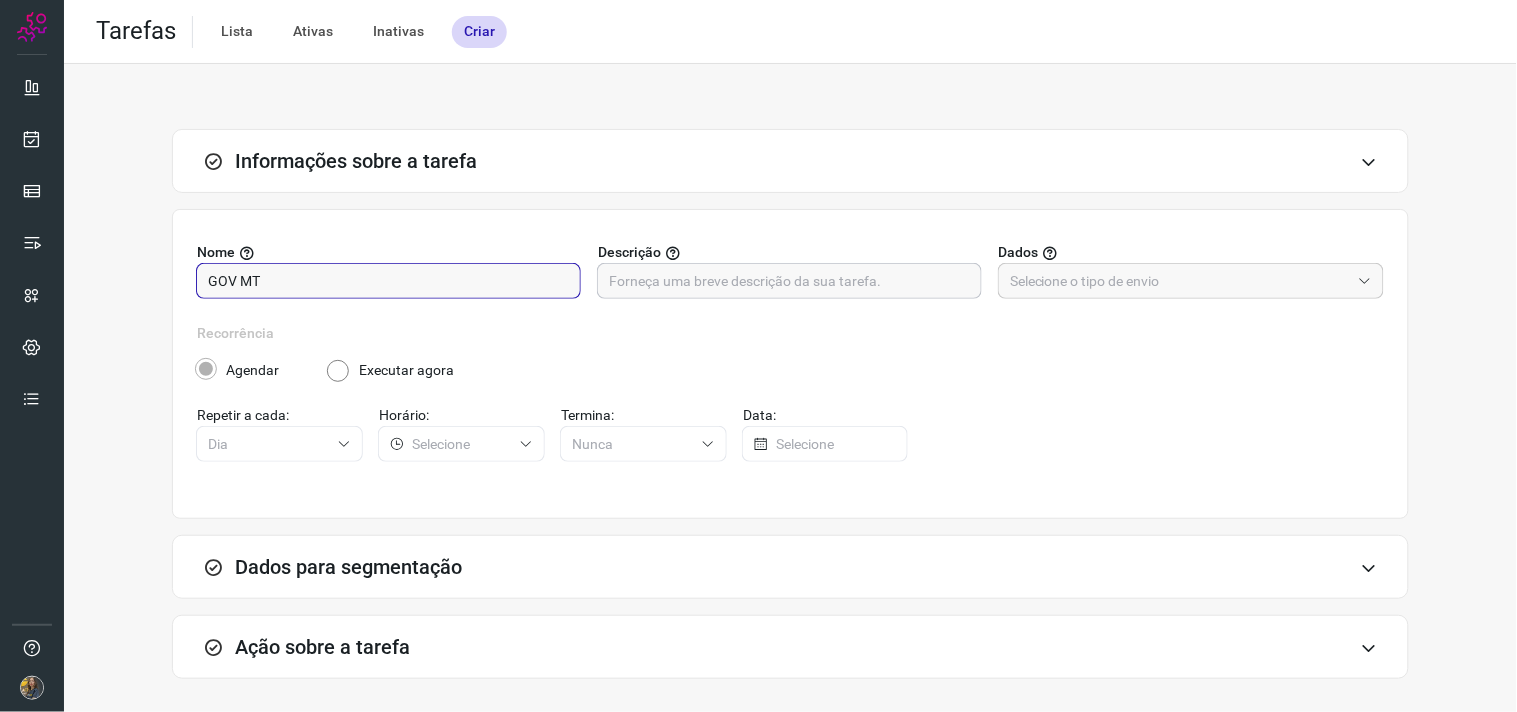 type on "GOV MT" 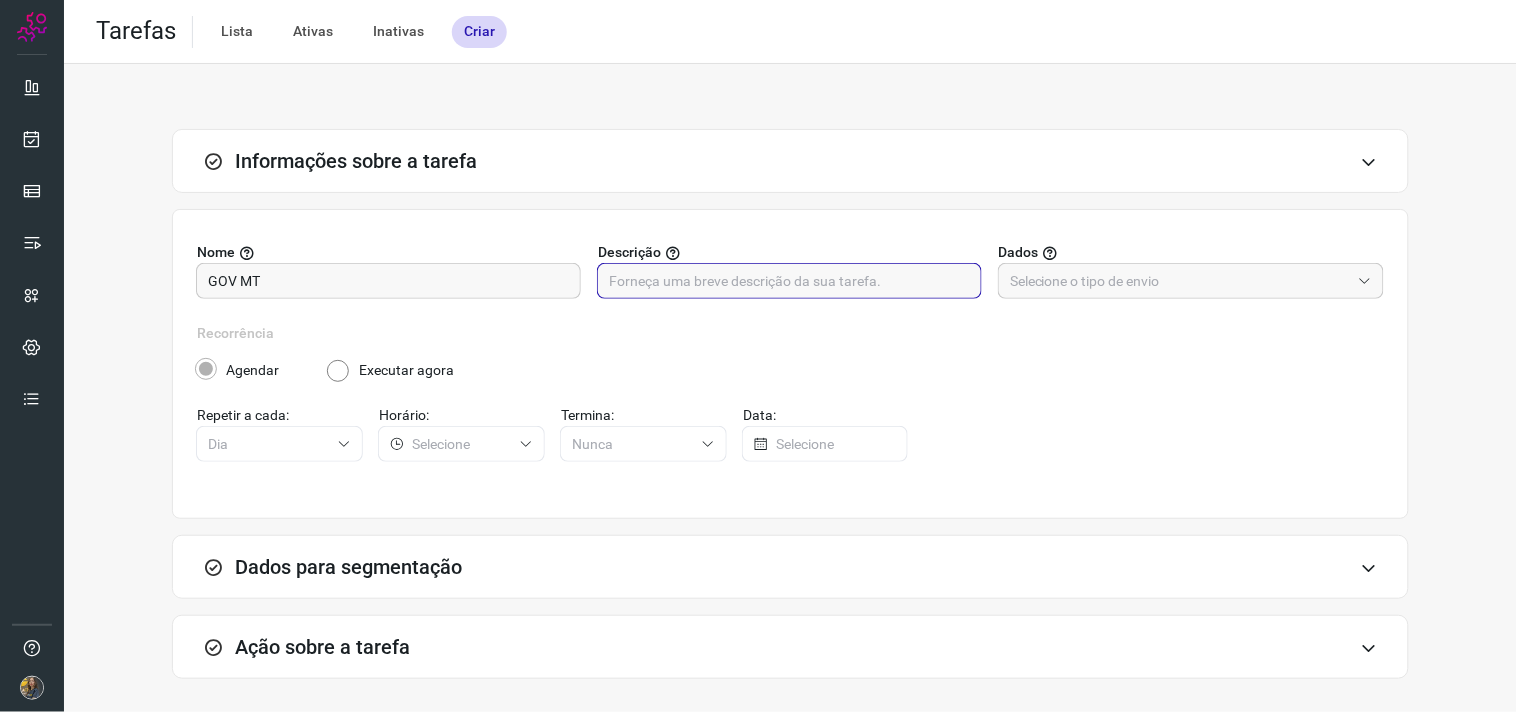 click at bounding box center (789, 281) 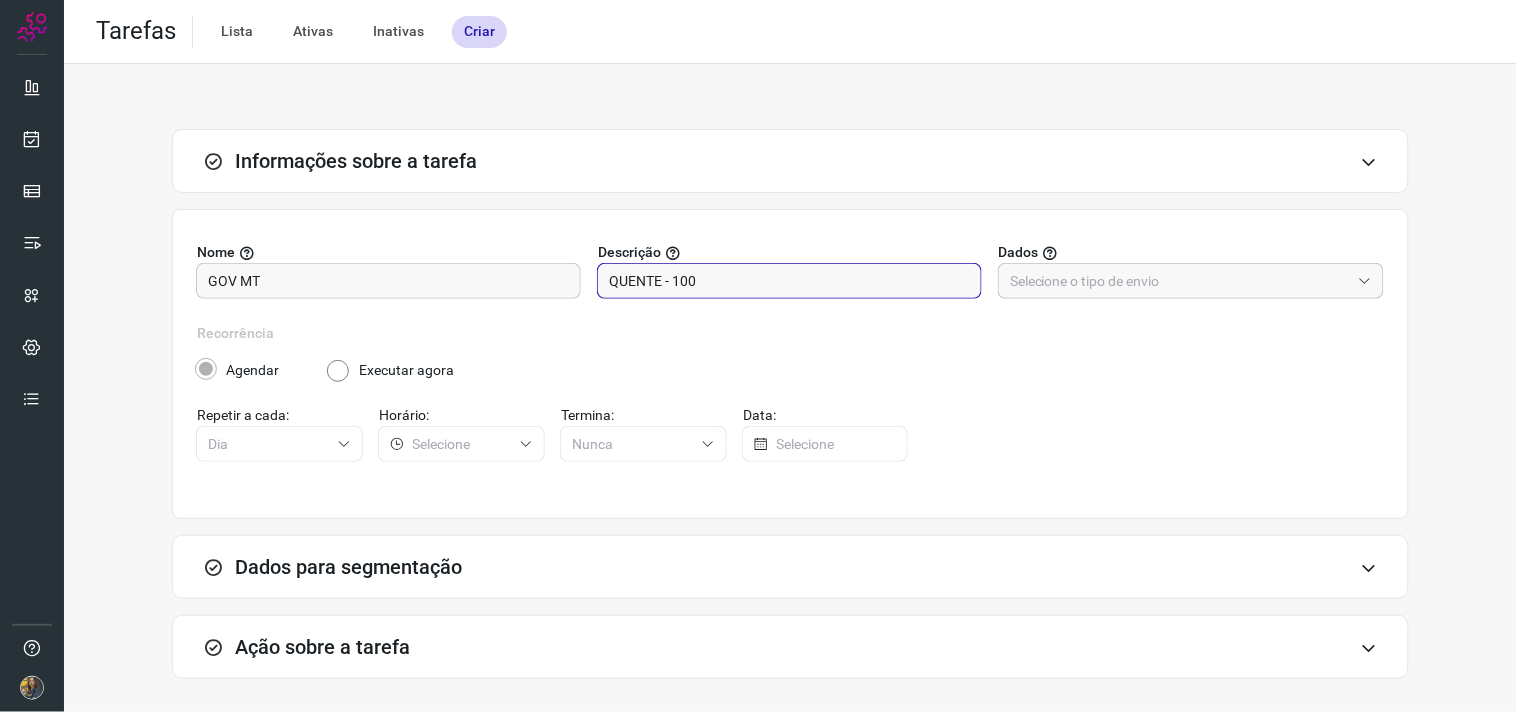 type on "QUENTE - 100" 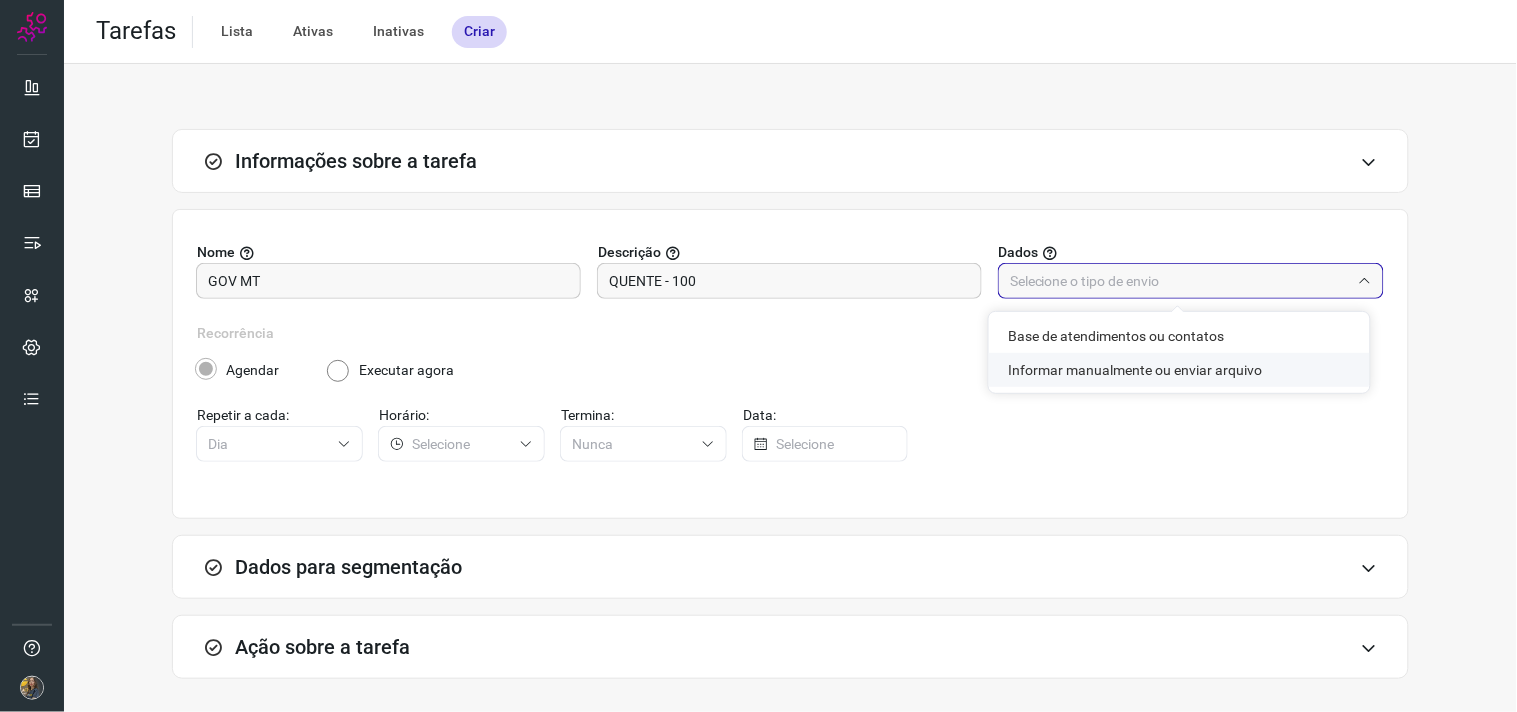 click on "Informar manualmente ou enviar arquivo" 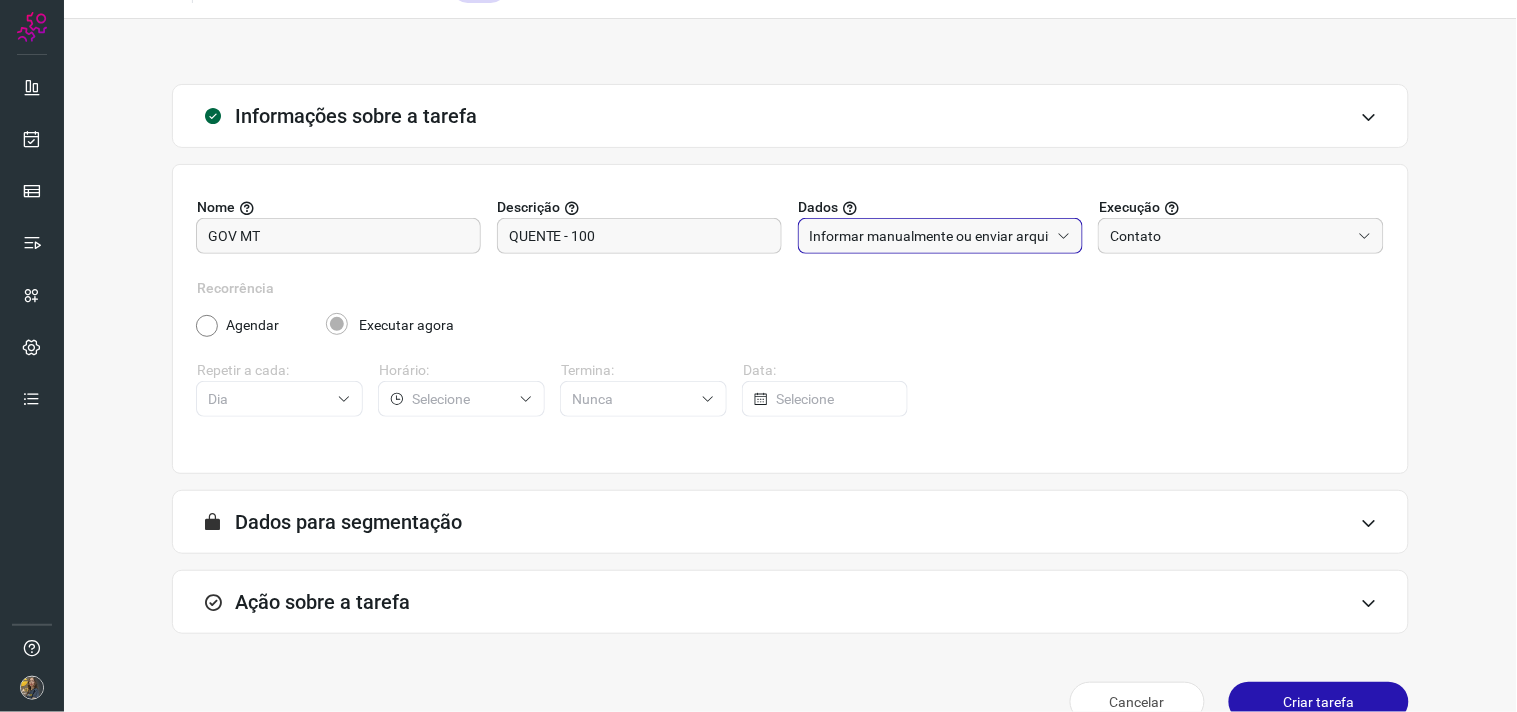 scroll, scrollTop: 82, scrollLeft: 0, axis: vertical 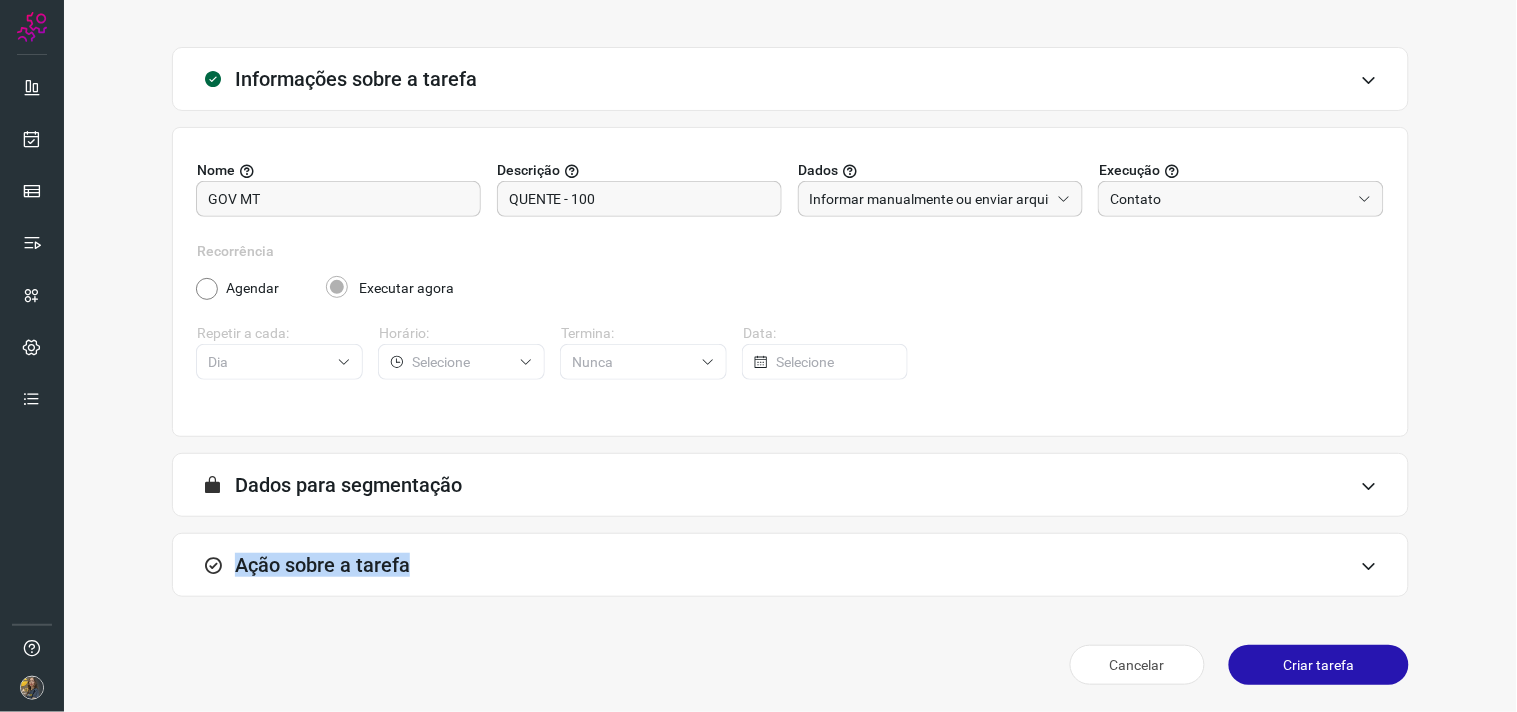 drag, startPoint x: 688, startPoint y: 541, endPoint x: 721, endPoint y: 563, distance: 39.661064 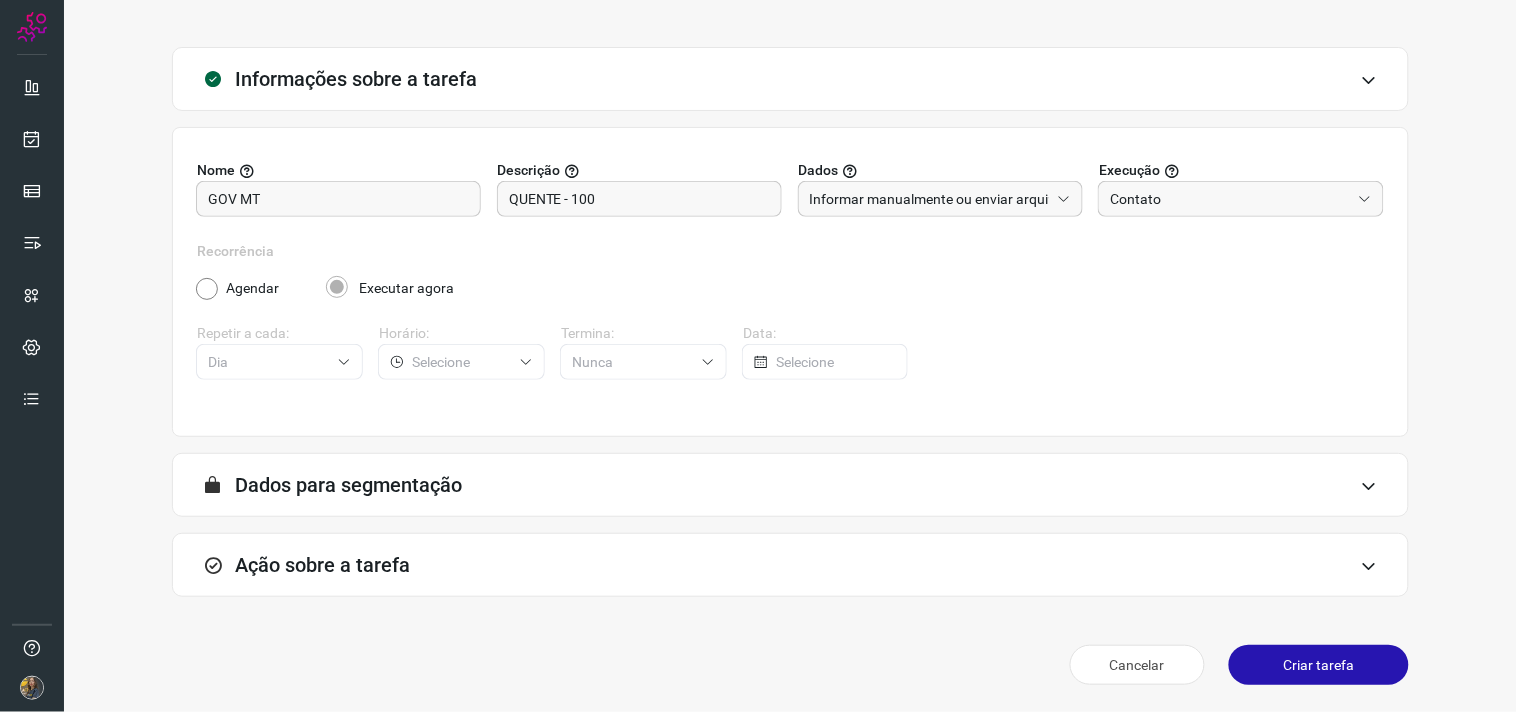 click on "Ação sobre a tarefa" at bounding box center [790, 565] 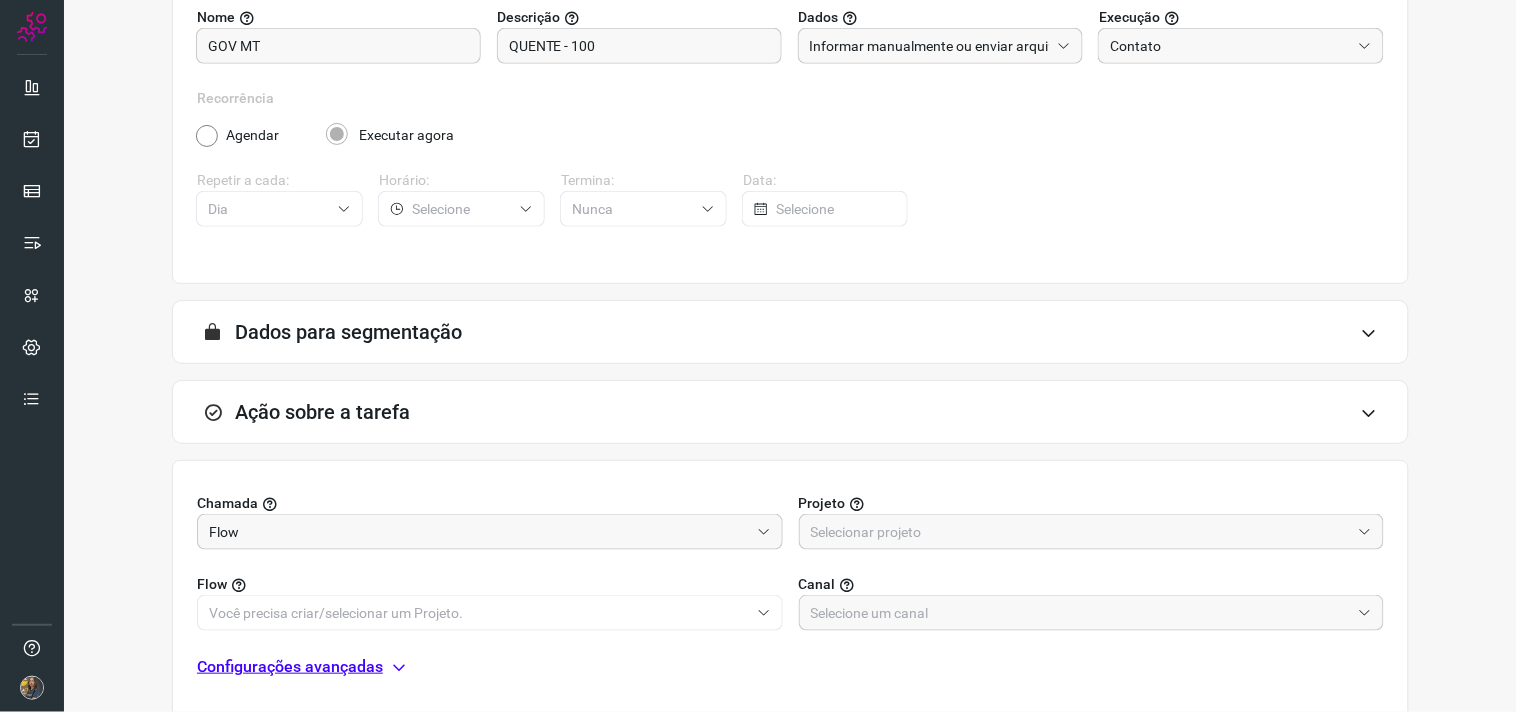 scroll, scrollTop: 398, scrollLeft: 0, axis: vertical 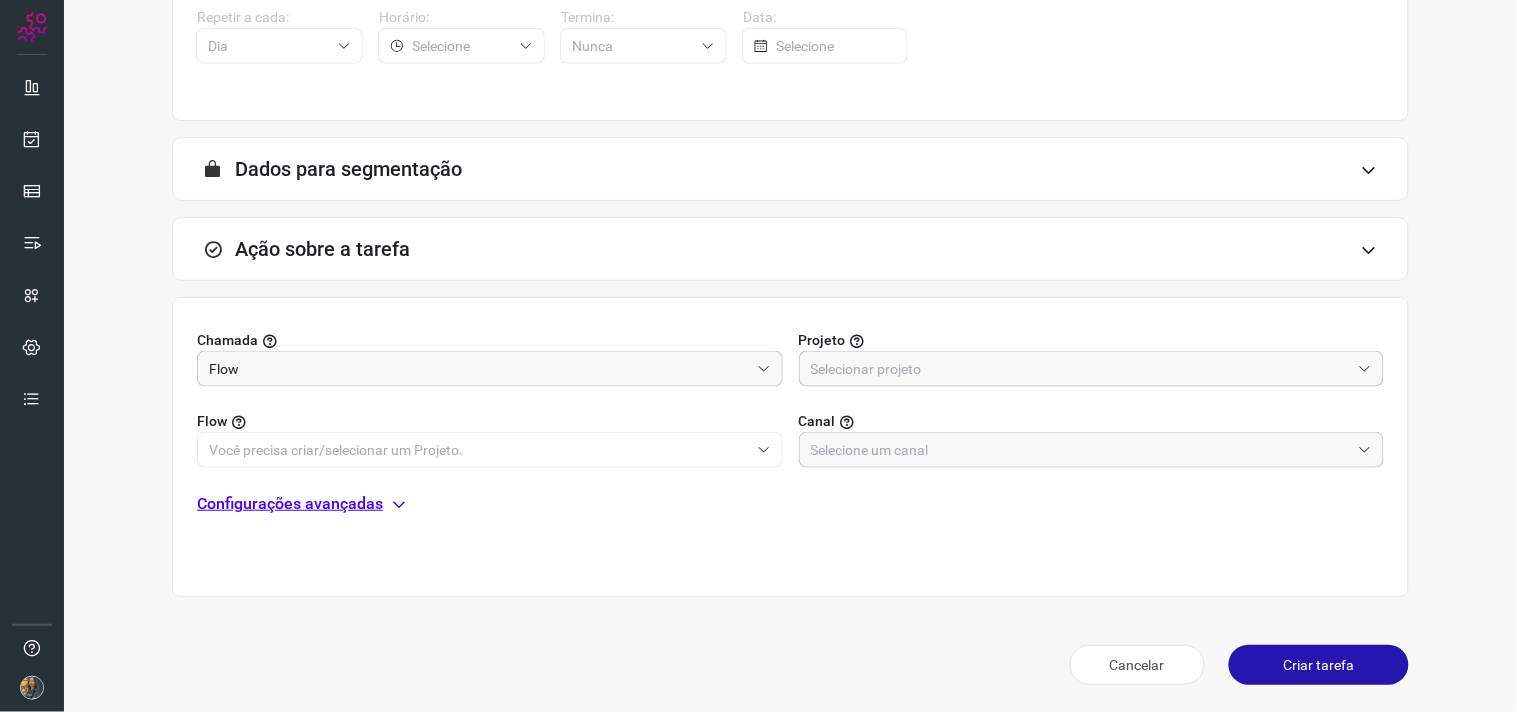 click at bounding box center (1081, 369) 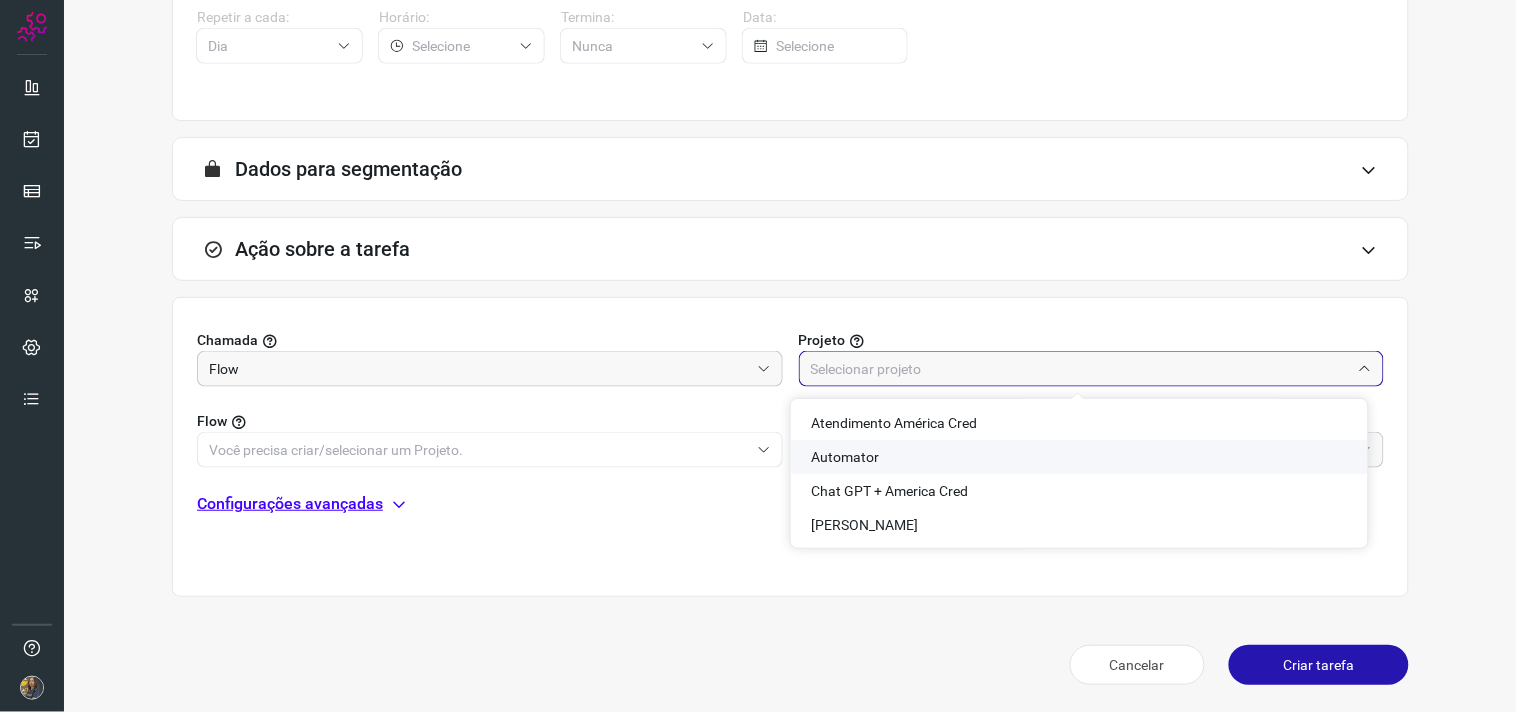 drag, startPoint x: 883, startPoint y: 457, endPoint x: 733, endPoint y: 464, distance: 150.16324 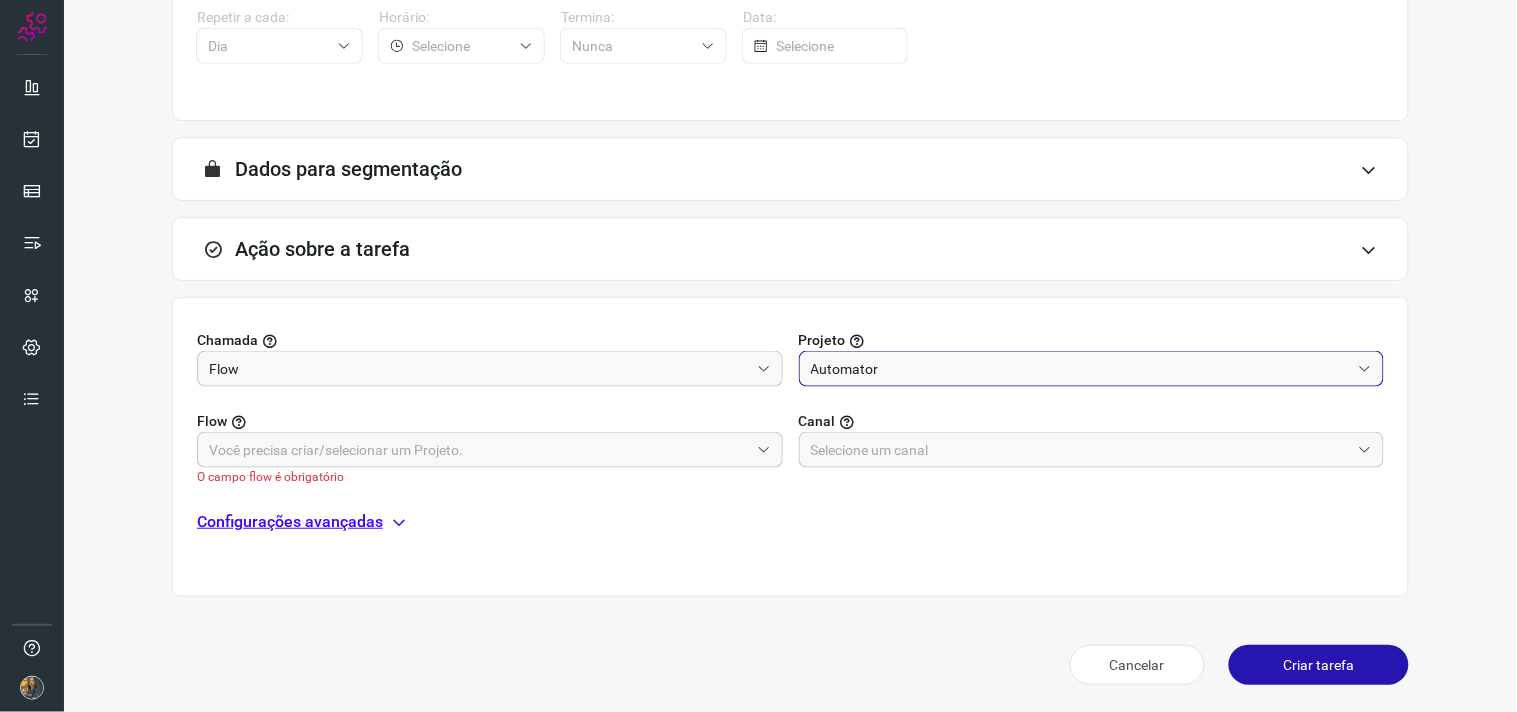 click at bounding box center (479, 450) 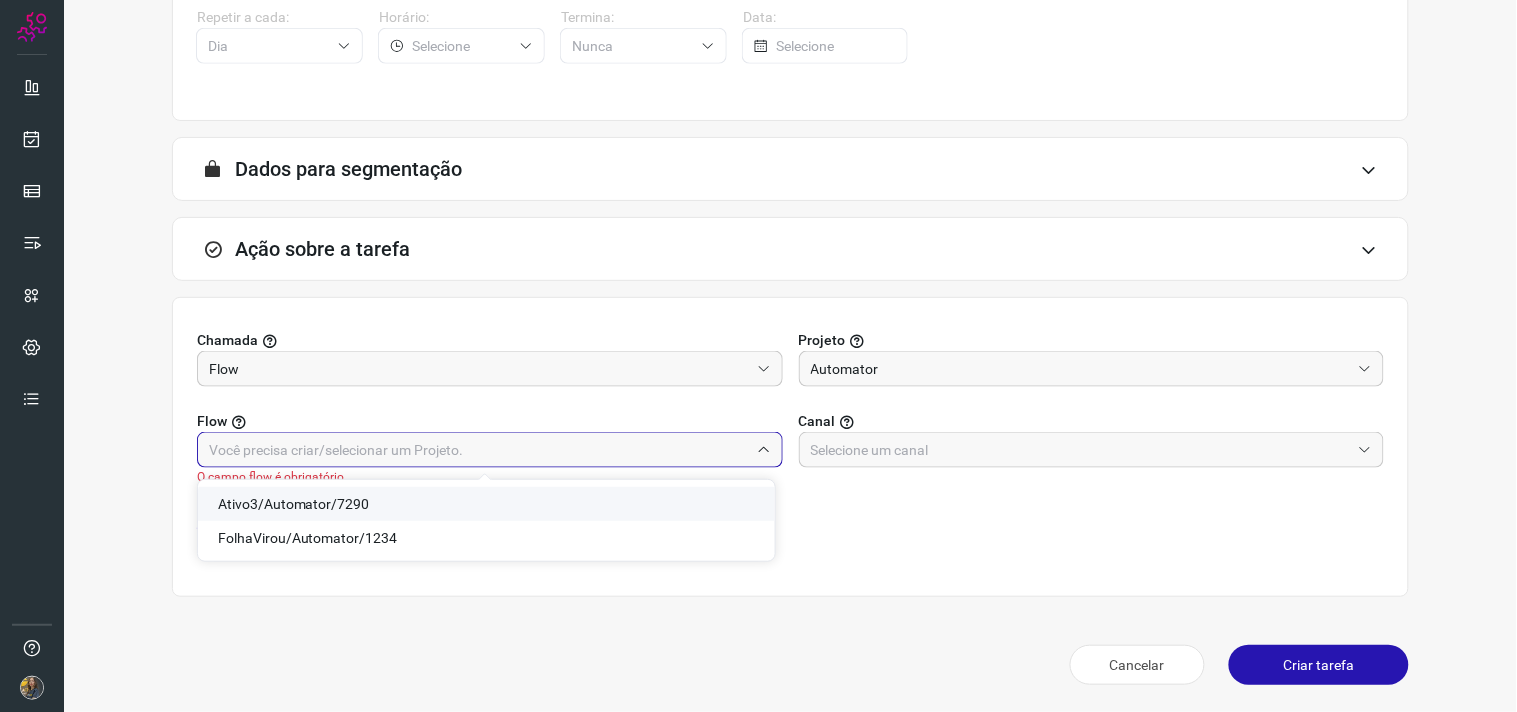 click on "Ativo3/Automator/7290" 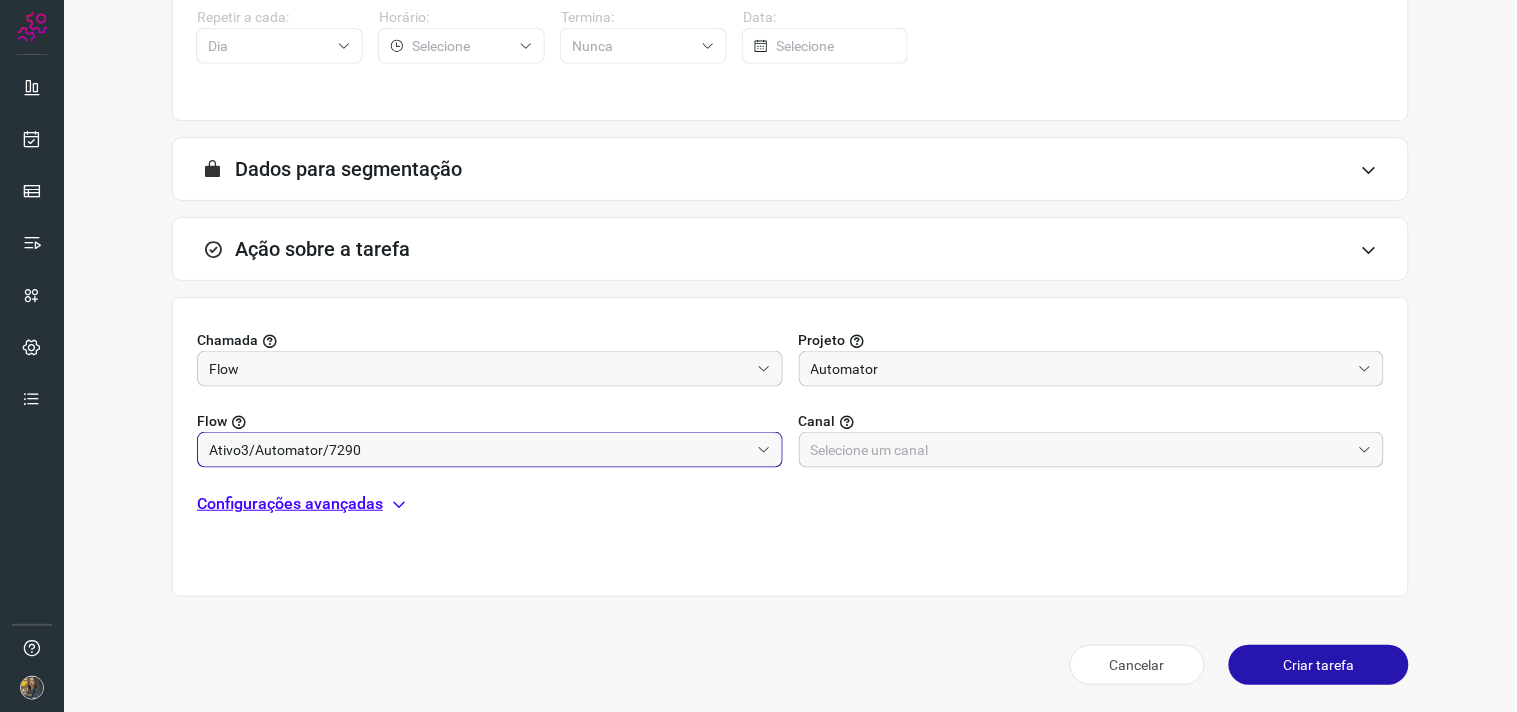 click at bounding box center (1081, 450) 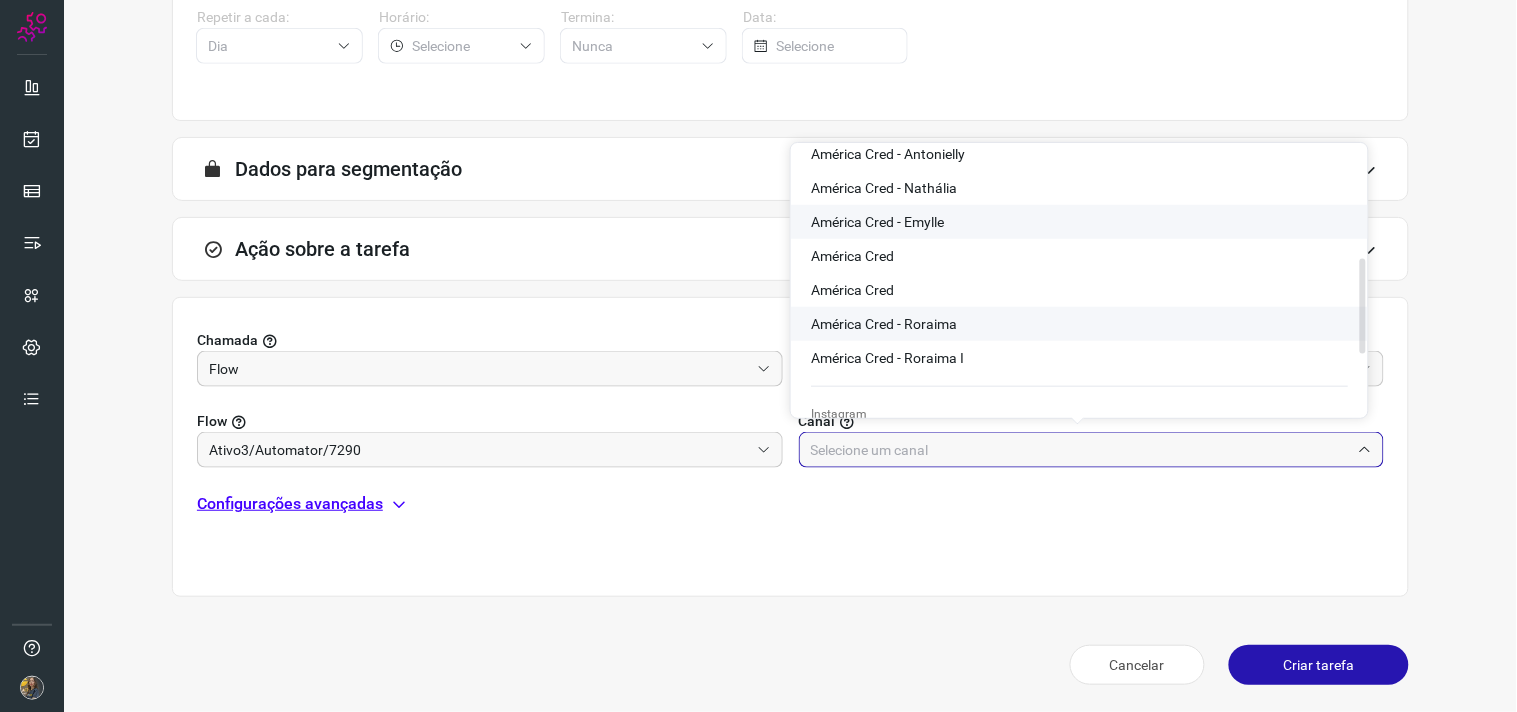 scroll, scrollTop: 444, scrollLeft: 0, axis: vertical 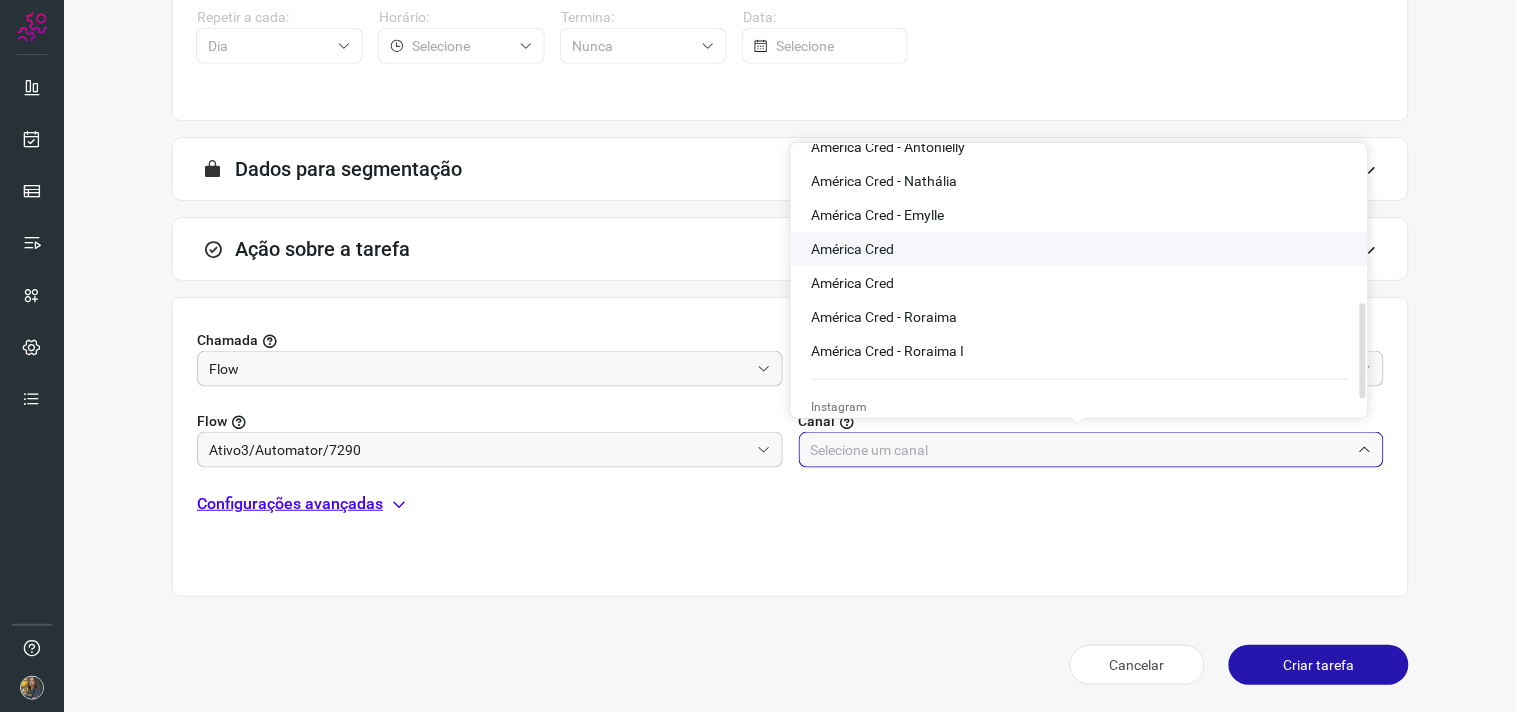 click on "América Cred" 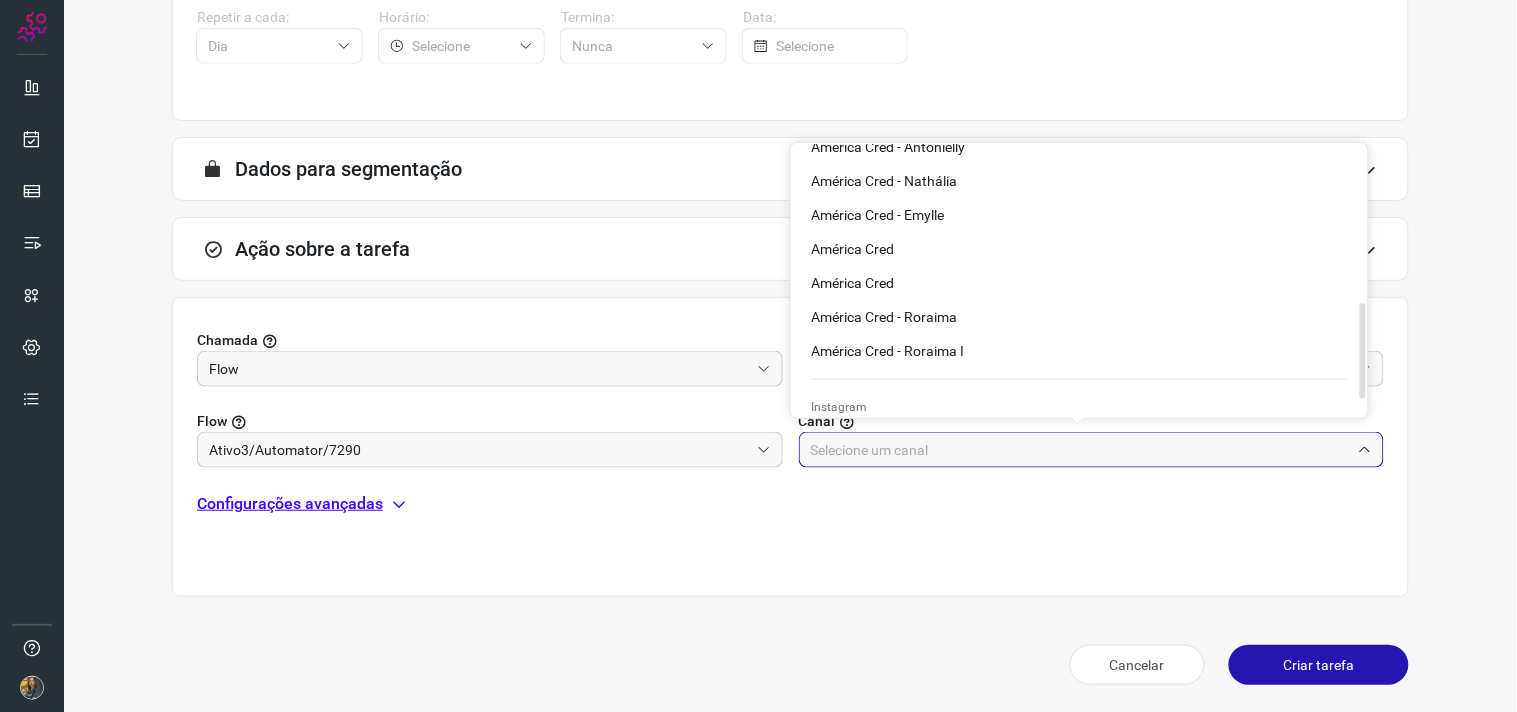 type on "América Cred" 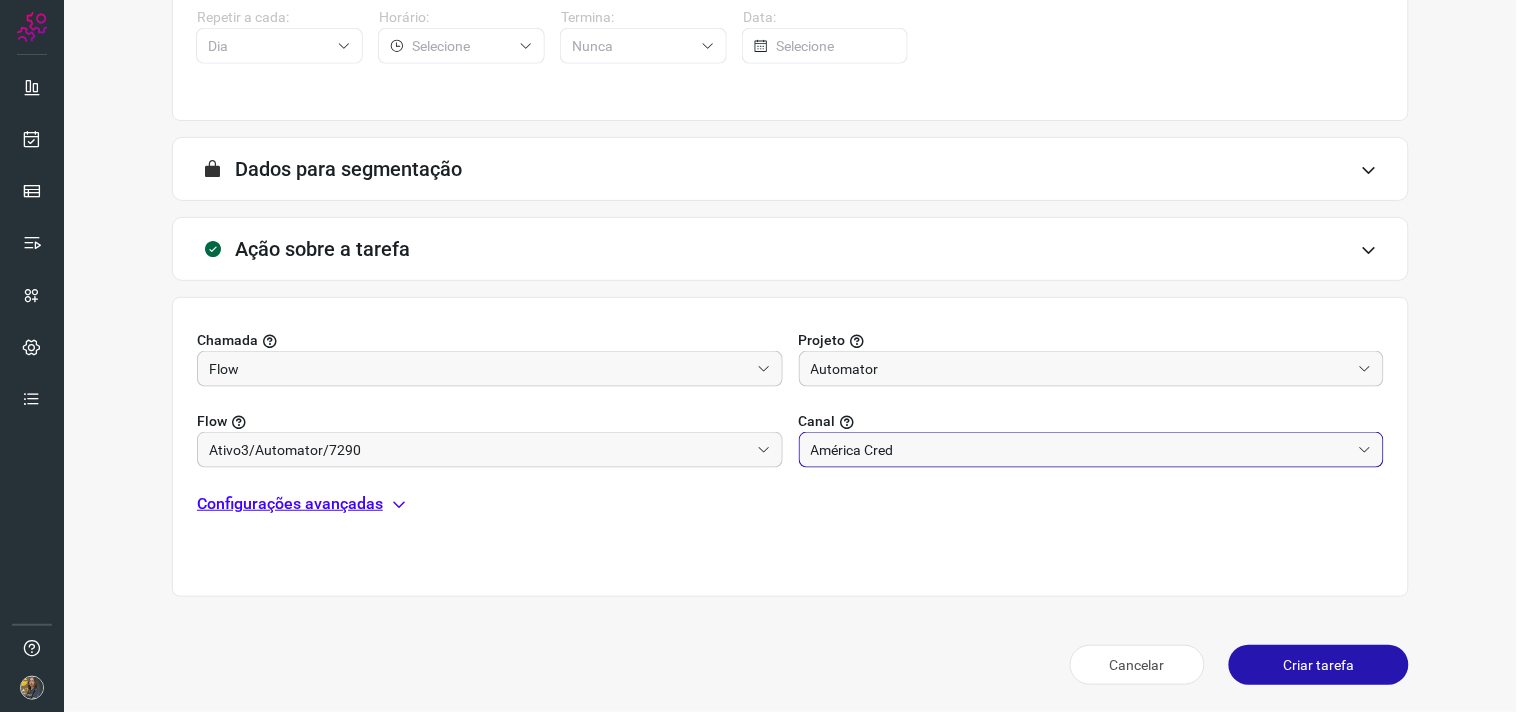 click on "Configurações avançadas" at bounding box center (290, 504) 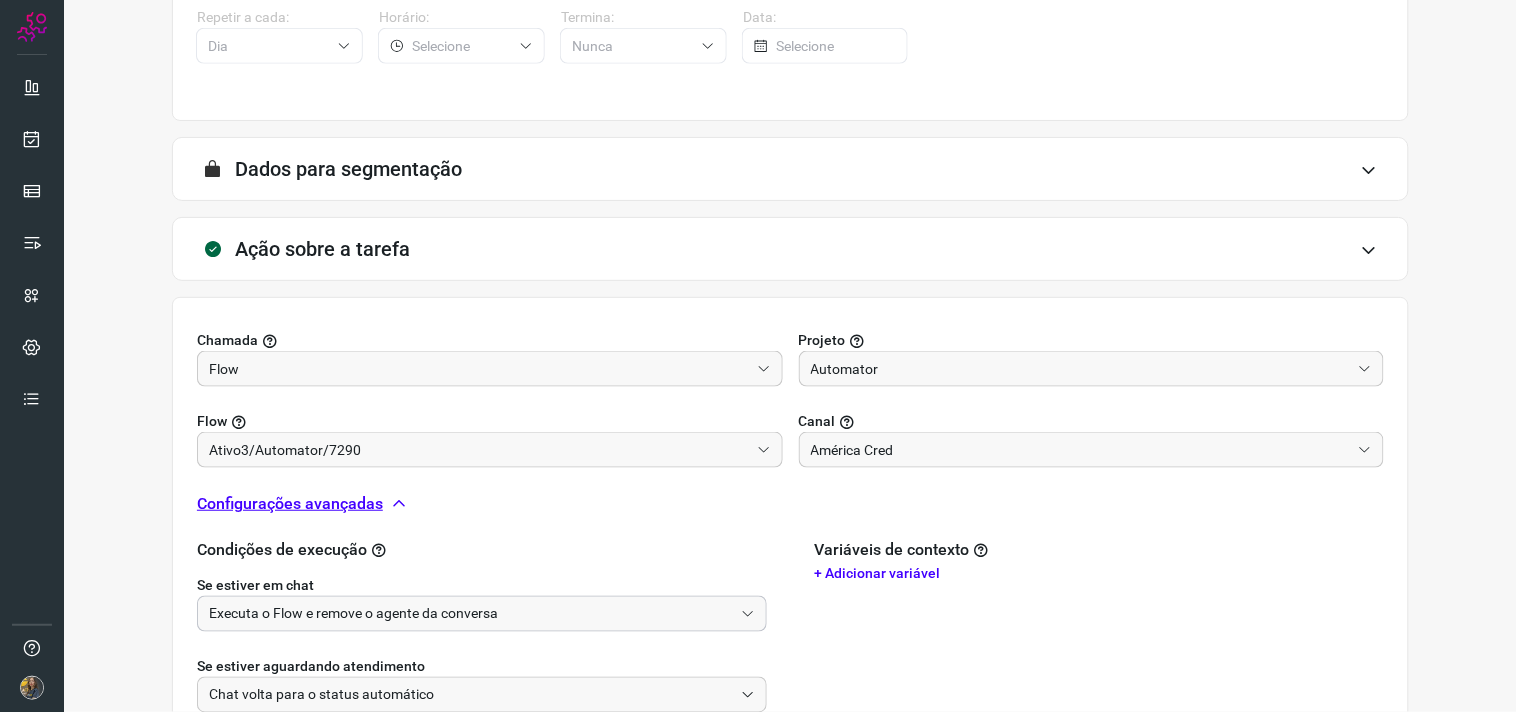 click on "Executa o Flow e remove o agente da conversa" at bounding box center (471, 614) 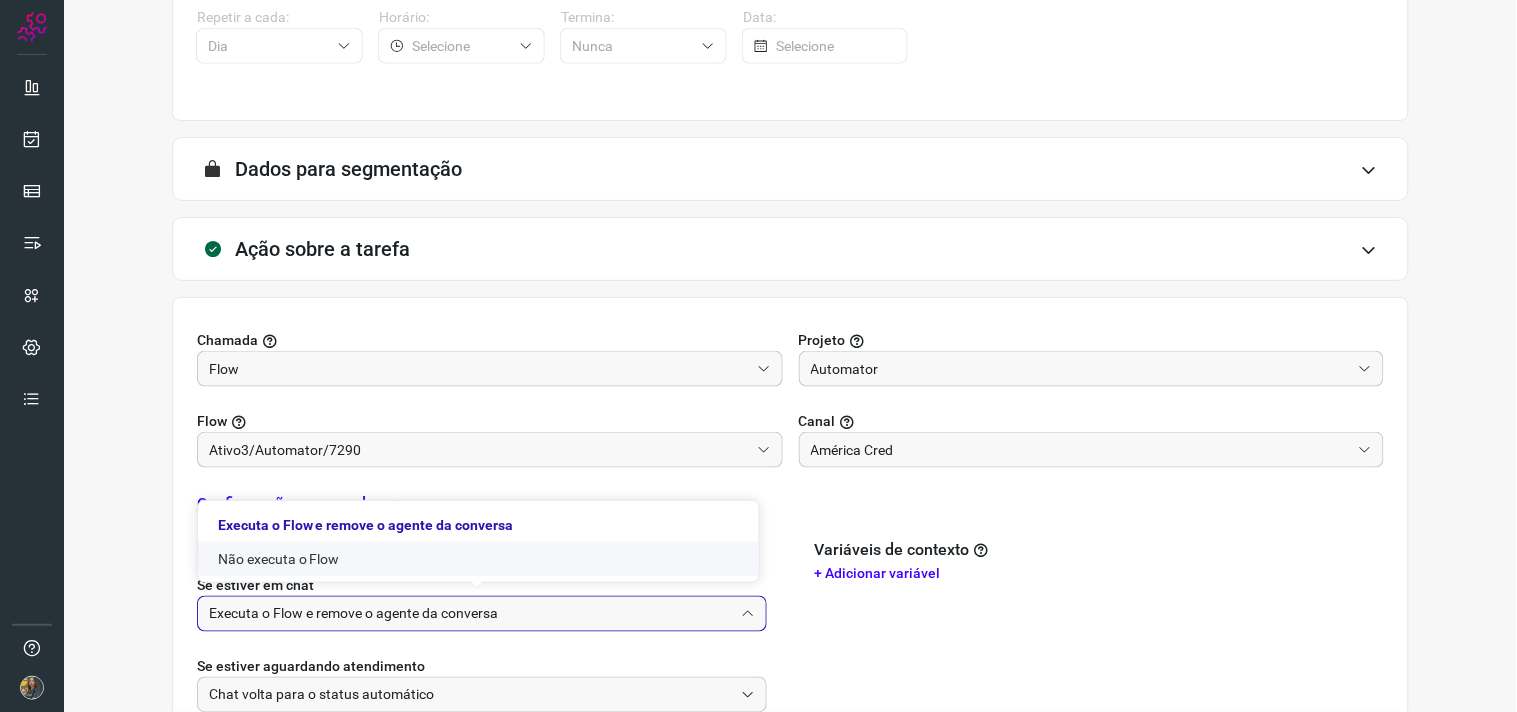 click on "Não executa o Flow" 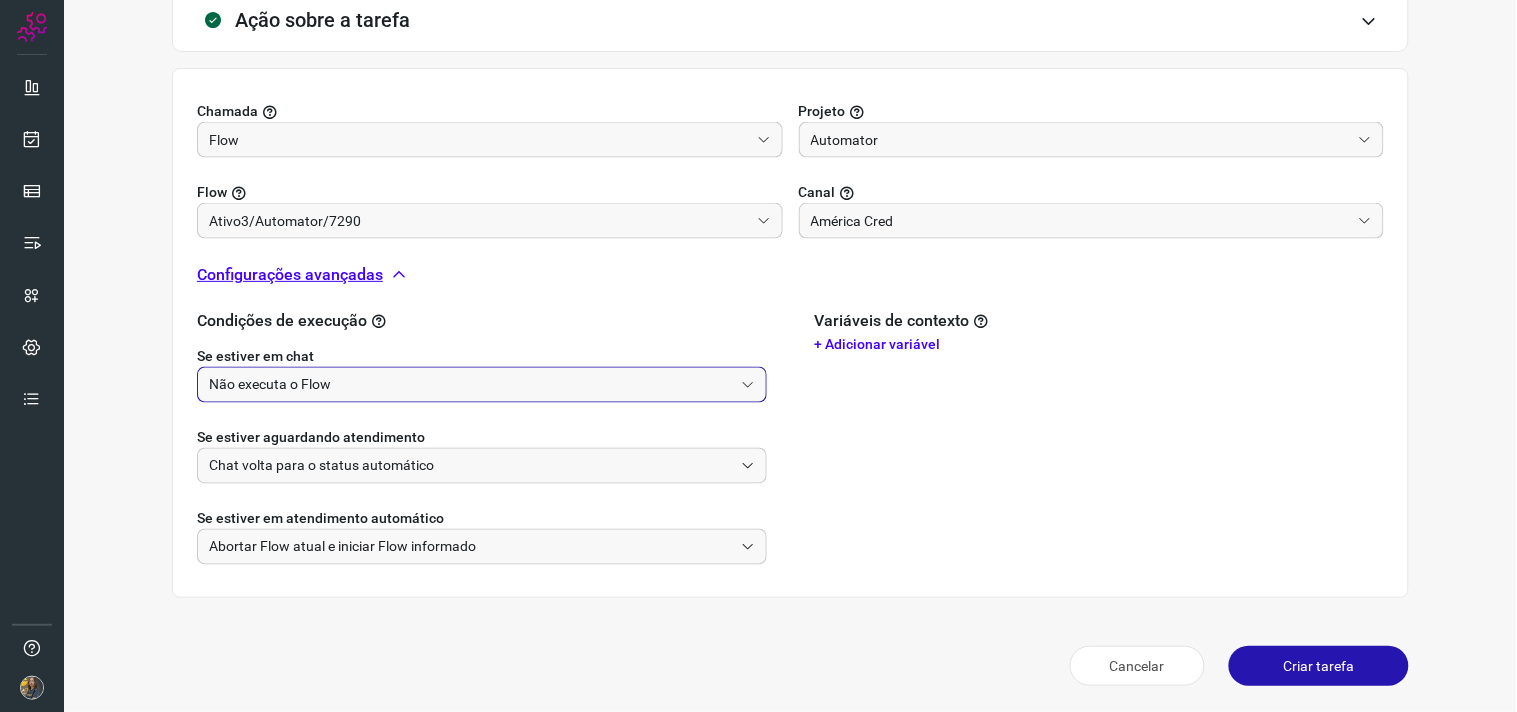 scroll, scrollTop: 628, scrollLeft: 0, axis: vertical 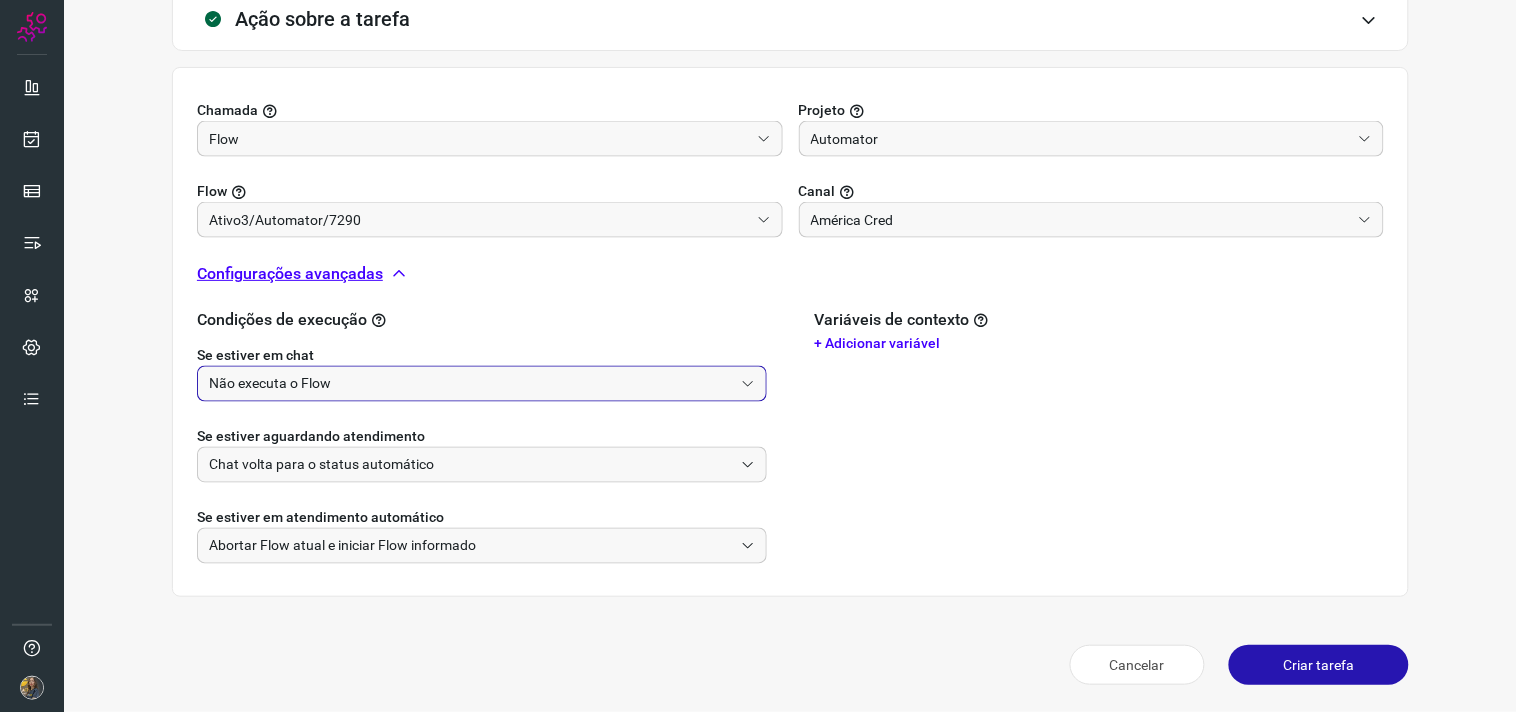 click on "Criar tarefa" at bounding box center (1319, 665) 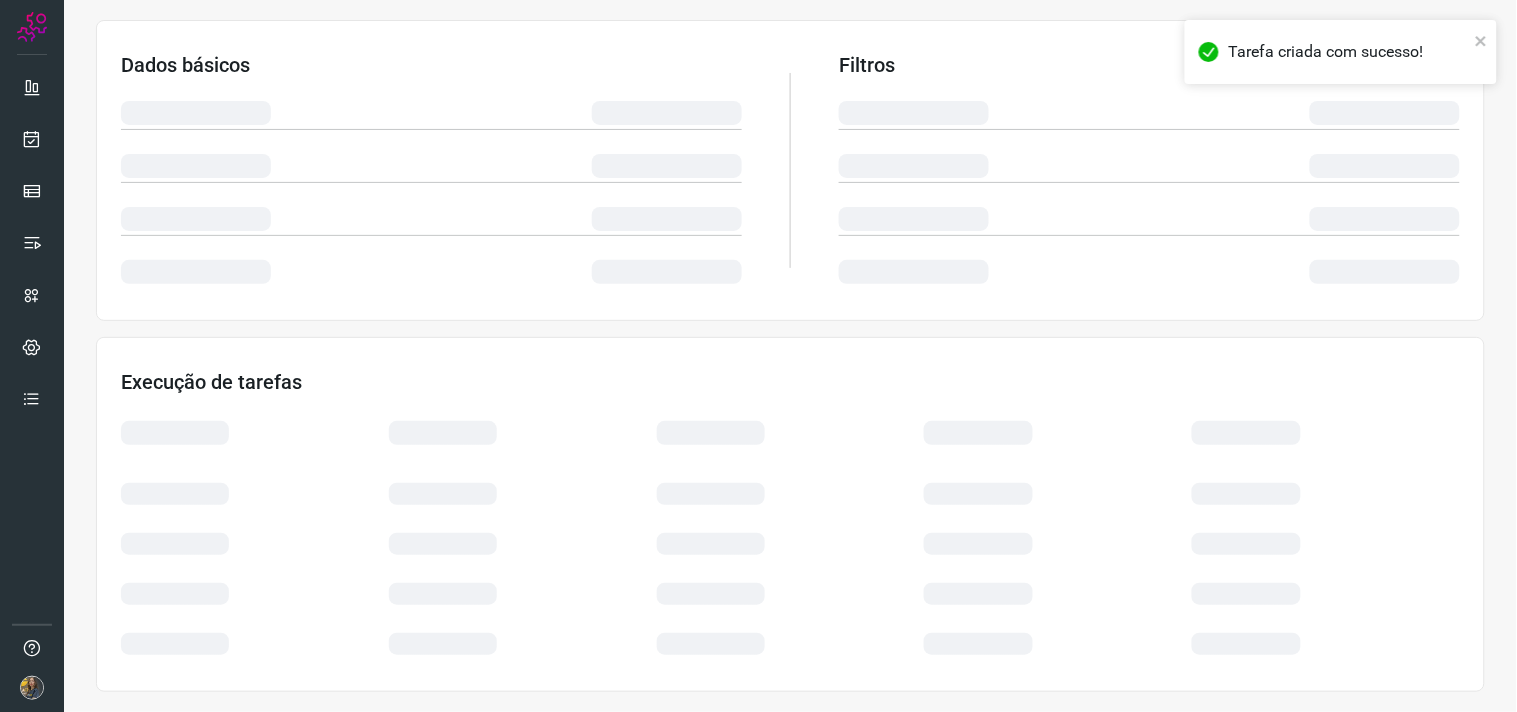 scroll, scrollTop: 321, scrollLeft: 0, axis: vertical 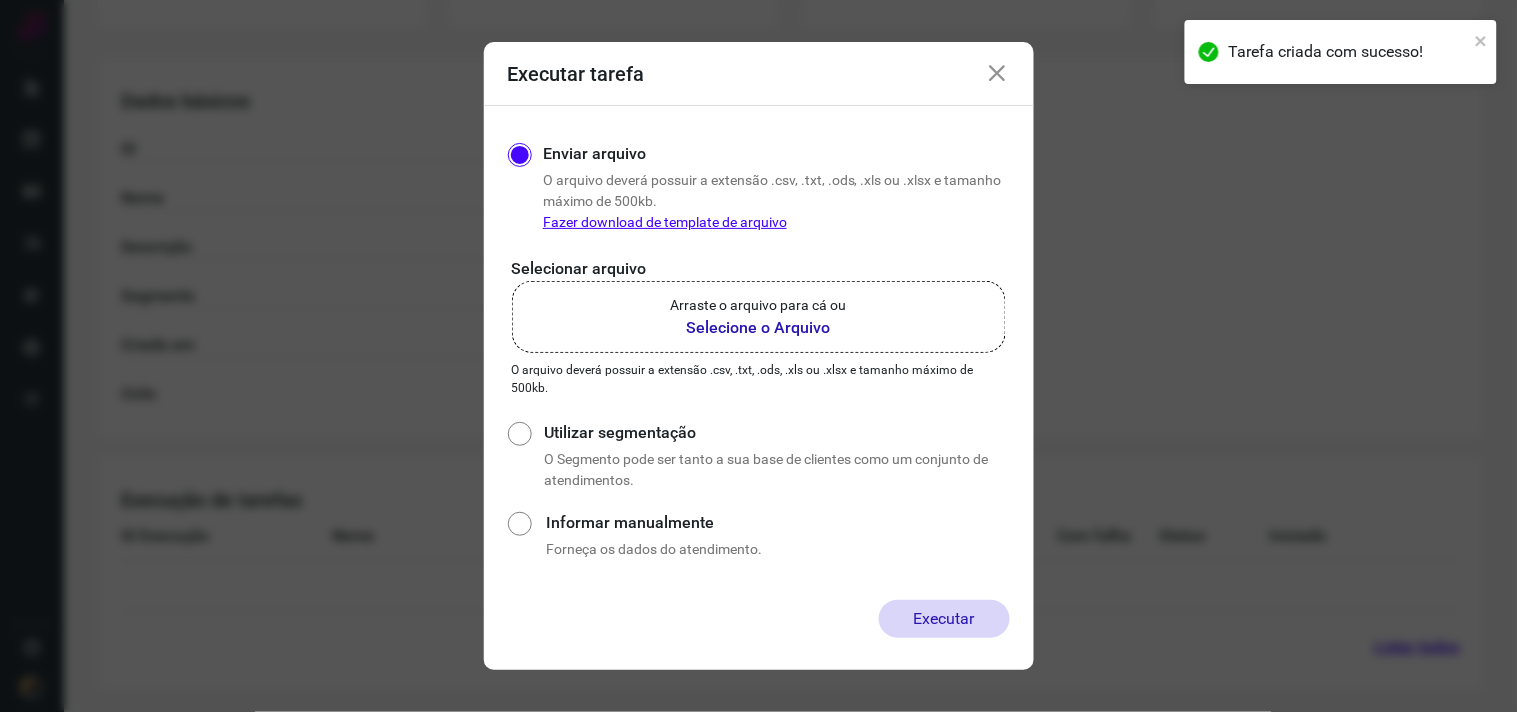 click on "Selecione o Arquivo" at bounding box center [759, 328] 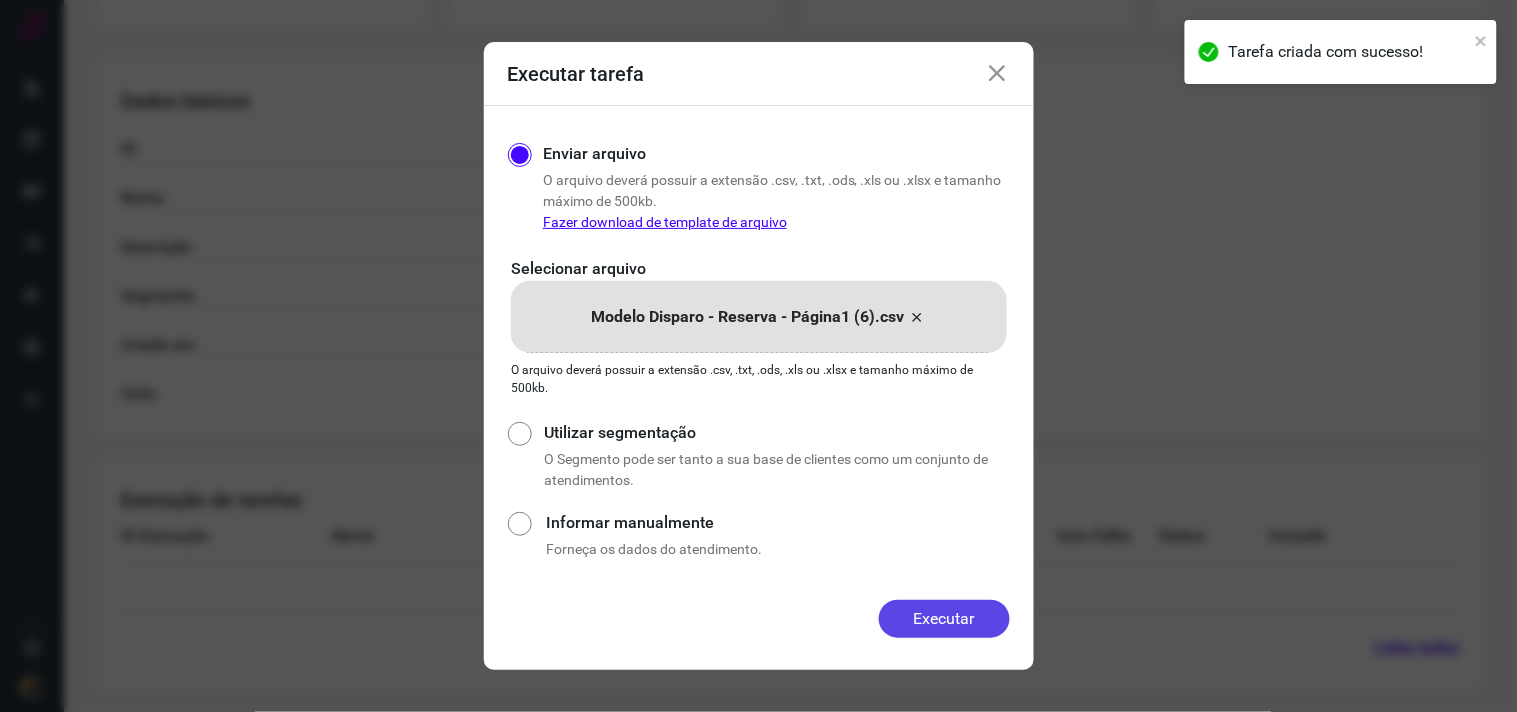 click on "Executar" at bounding box center [944, 619] 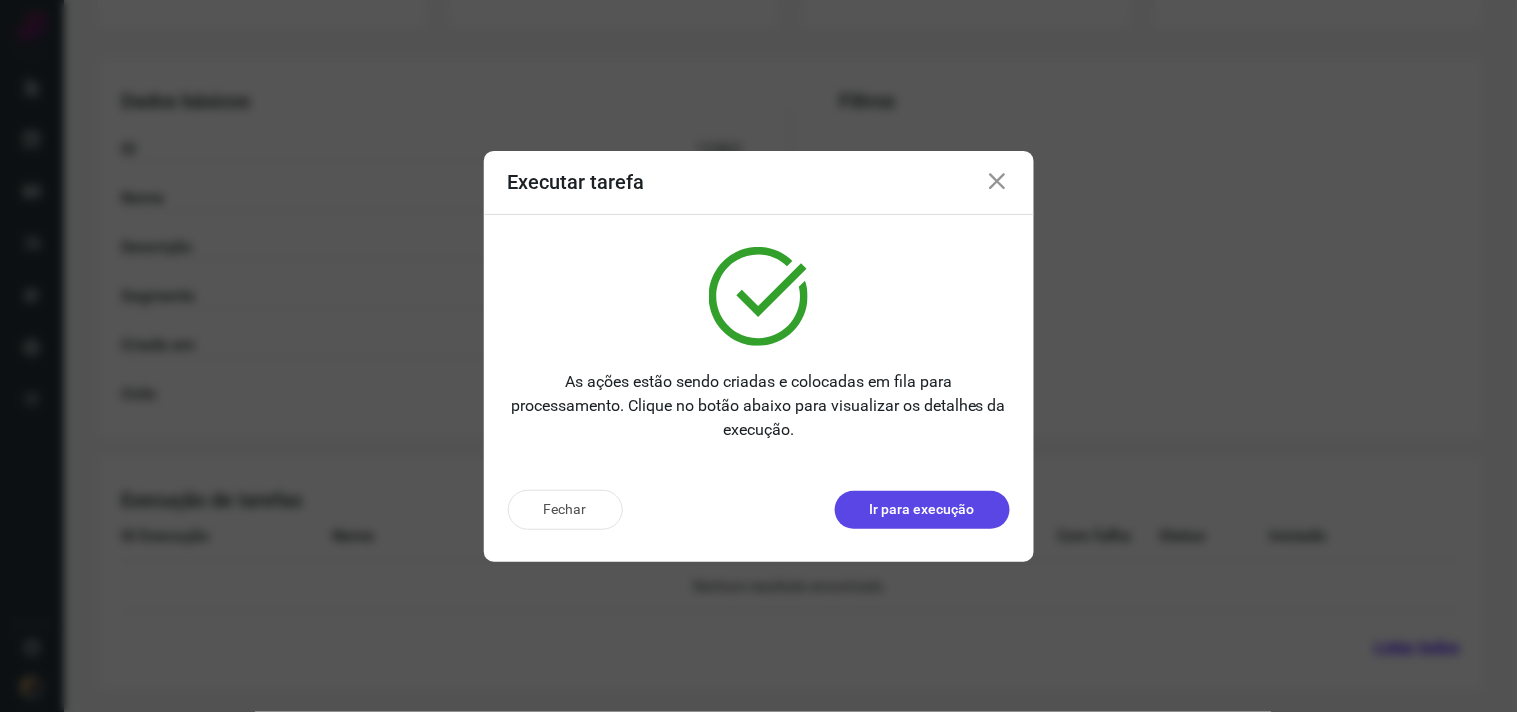 click on "Ir para execução" at bounding box center [922, 509] 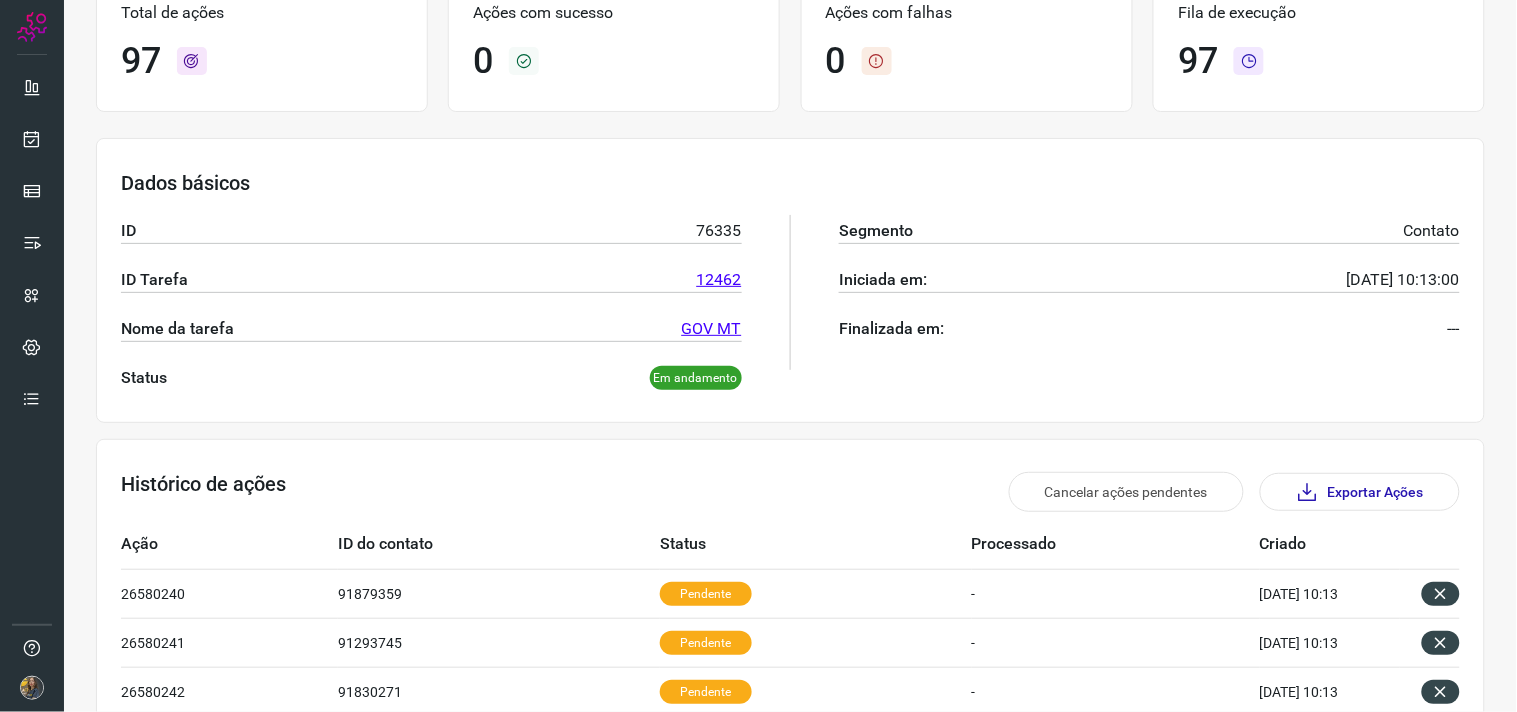 scroll, scrollTop: 0, scrollLeft: 0, axis: both 